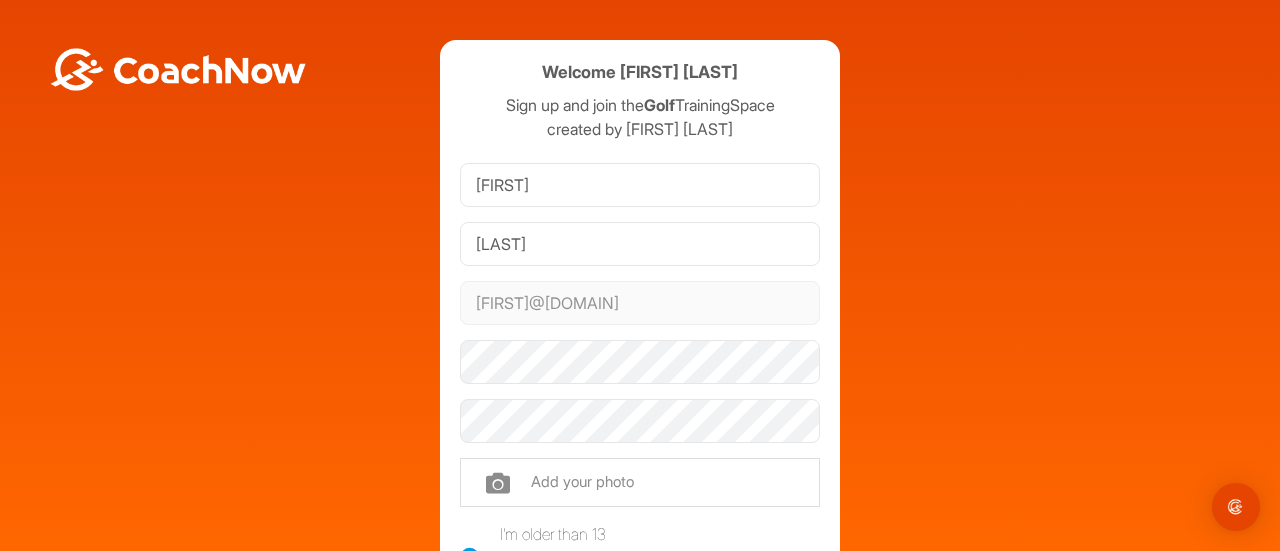 scroll, scrollTop: 0, scrollLeft: 0, axis: both 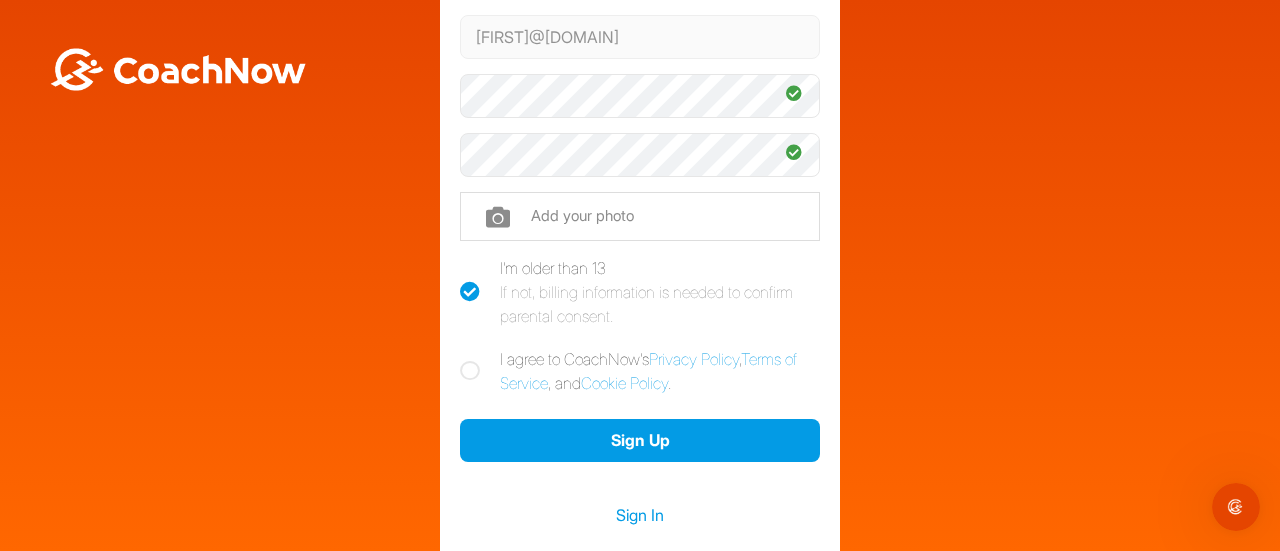 click at bounding box center (470, 371) 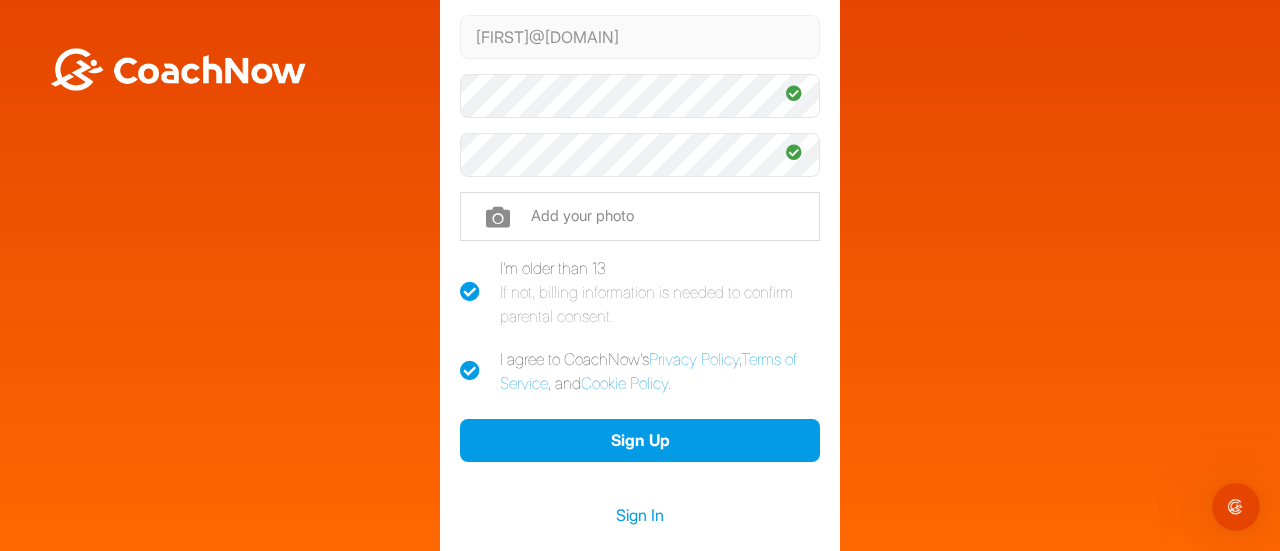 checkbox on "true" 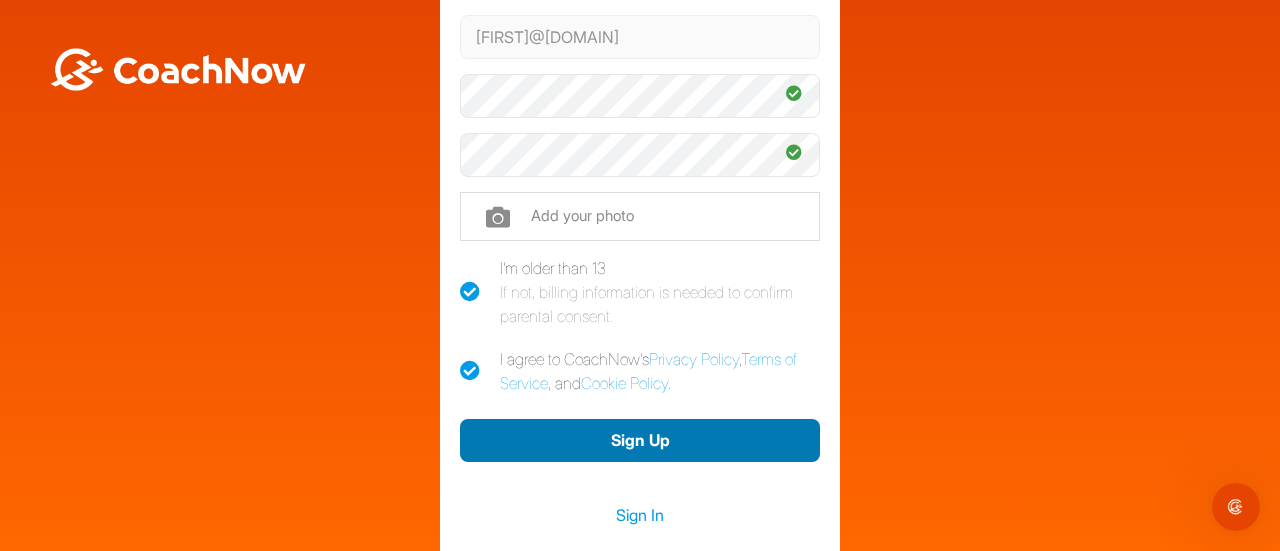 click on "Sign Up" at bounding box center [640, 440] 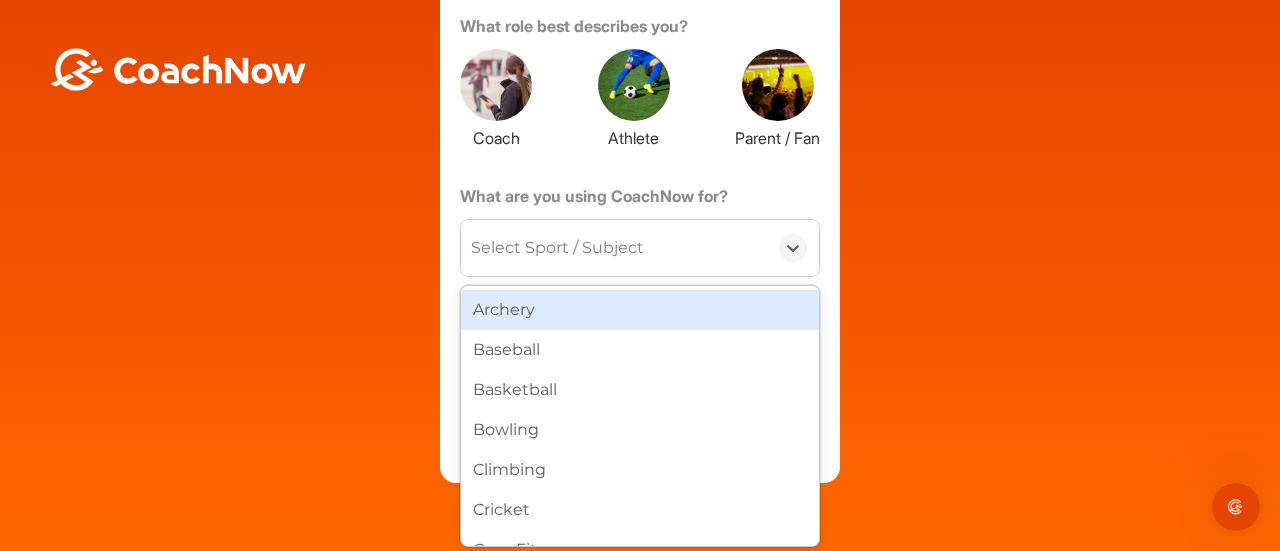 click on "Select Sport / Subject" at bounding box center [557, 248] 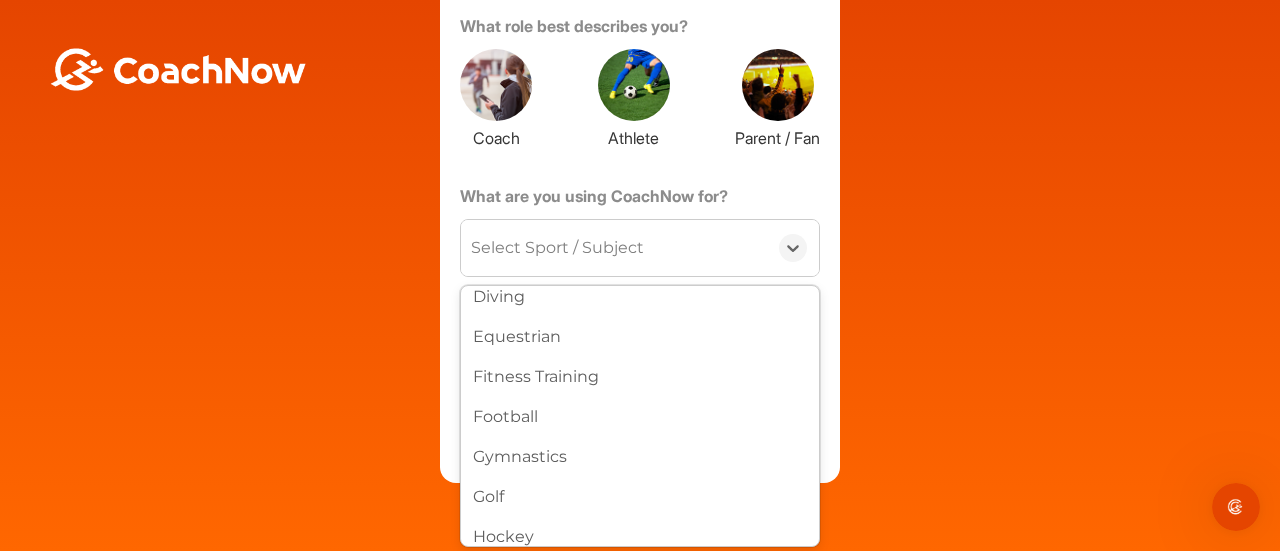 scroll, scrollTop: 439, scrollLeft: 0, axis: vertical 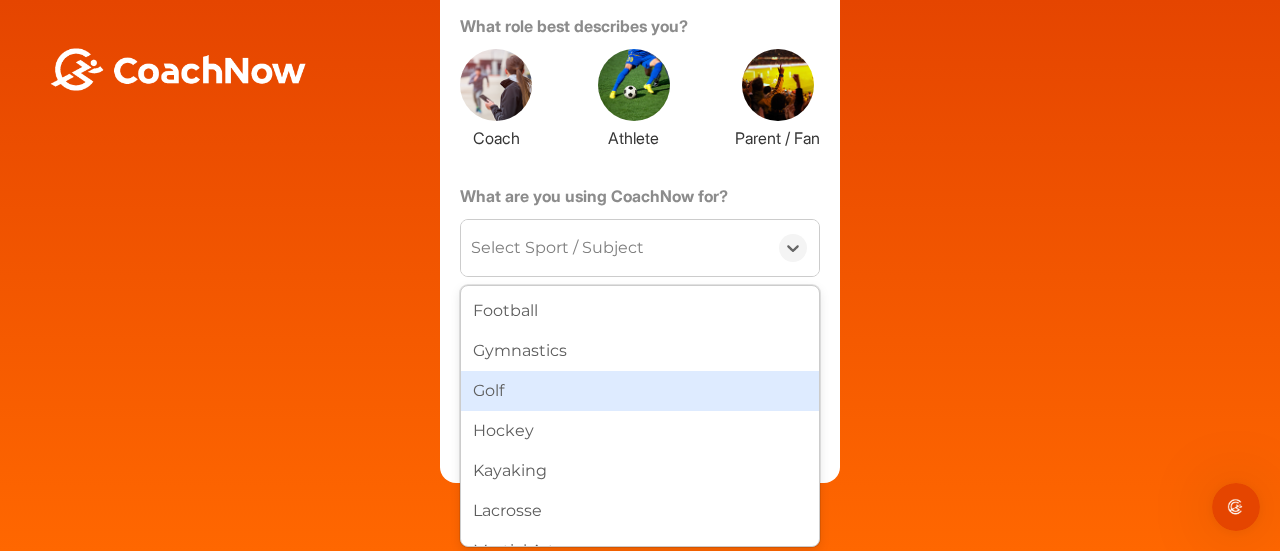 click on "Golf" at bounding box center [640, 391] 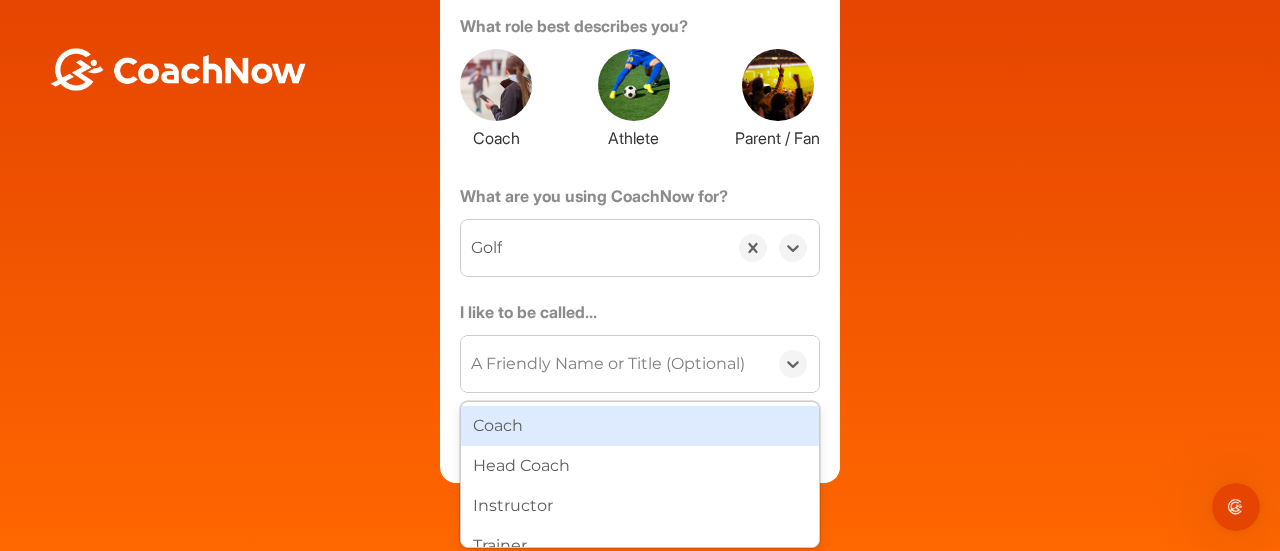 click on "A Friendly Name or Title (Optional)" at bounding box center (608, 364) 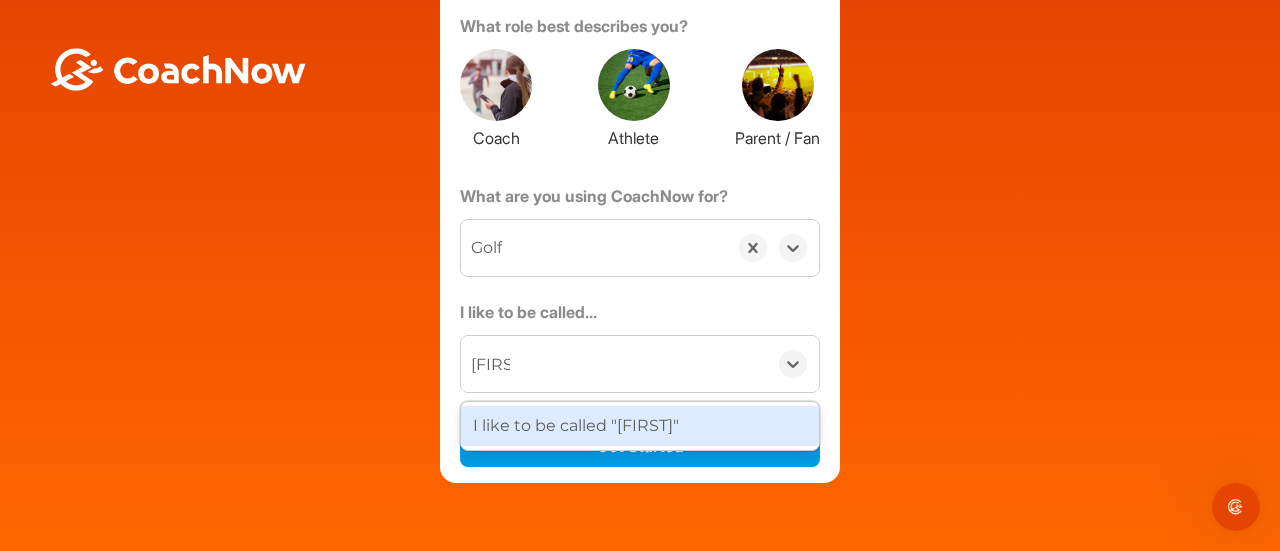 type on "[FIRST]" 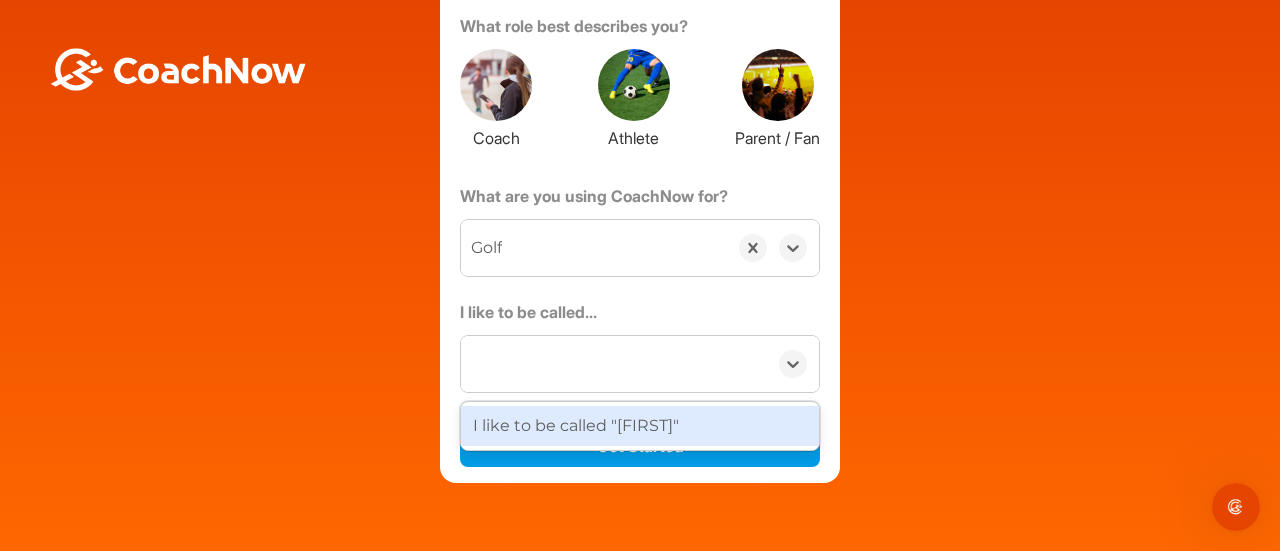 click on "Welcome   [FIRST] [LAST] Sign up and join the  Golf  TrainingSpace created by [FIRST] [LAST] About You Tell us a little bit about yourself so we can customize your experience. What role best describes you? Coach Athlete Parent / Fan What are you using CoachNow for?   option Golf, selected.     0 results available. Select is focused ,type to refine list, press Down to open the menu,  Golf I like to be called...      option I like to be called "[FIRST]" focused, 5 of 5. 1 result available for search term [FIRST]. Use Up and Down to choose options, press Enter to select the currently focused option, press Escape to exit the menu, press Tab to select the option and exit the menu. [FIRST] I like to be called "[FIRST]" Get Started" at bounding box center [640, 128] 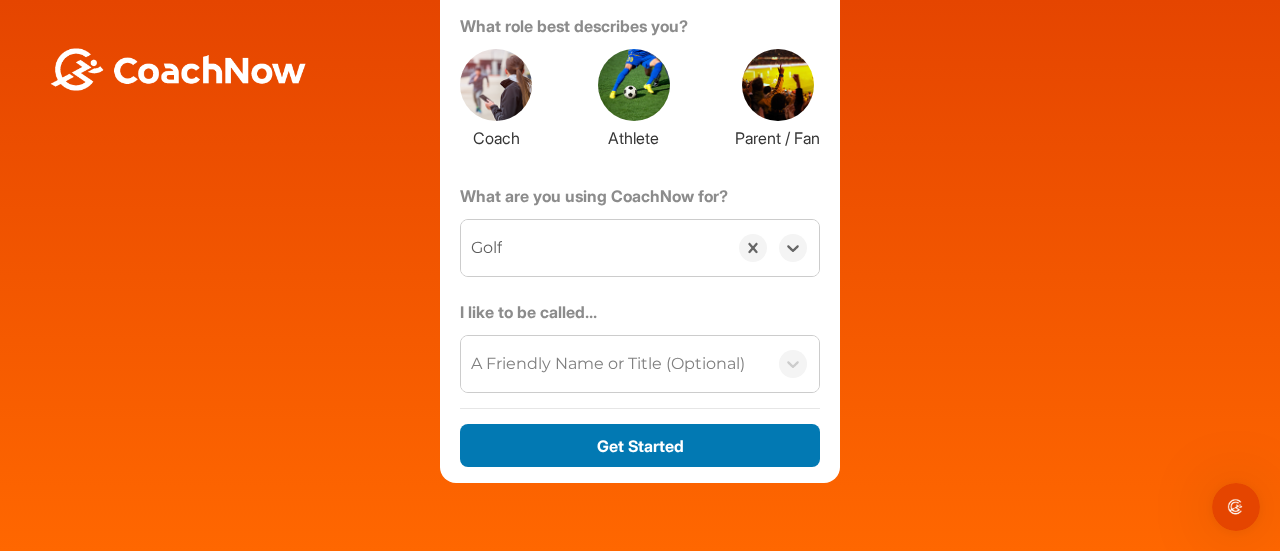 click on "Get Started" at bounding box center [640, 445] 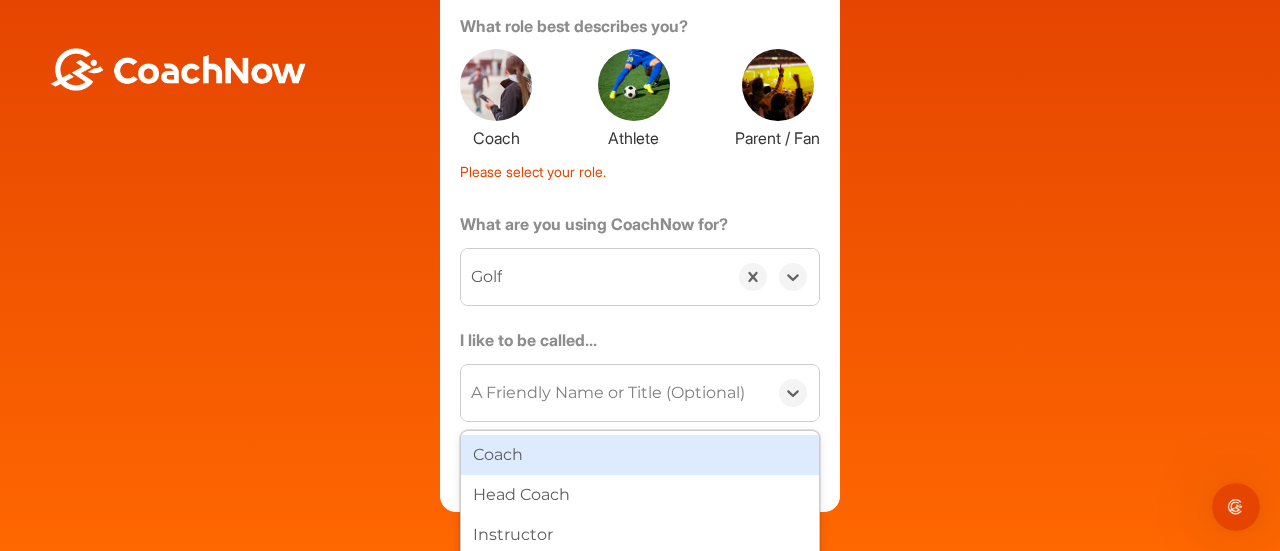 click on "A Friendly Name or Title (Optional)" at bounding box center (608, 393) 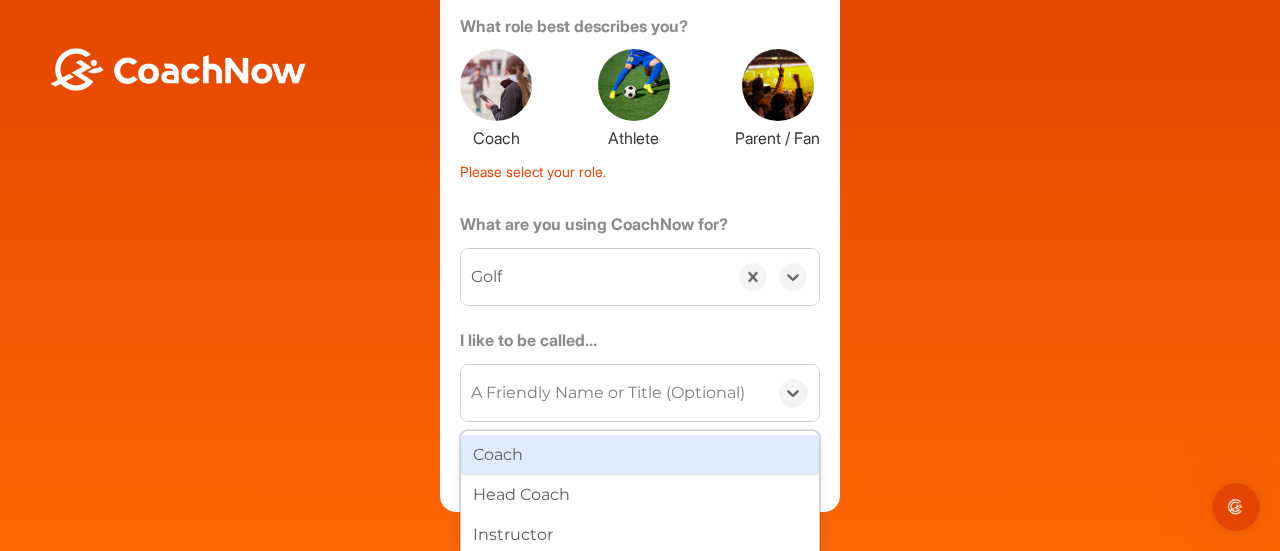 click on "A Friendly Name or Title (Optional)" at bounding box center (614, 393) 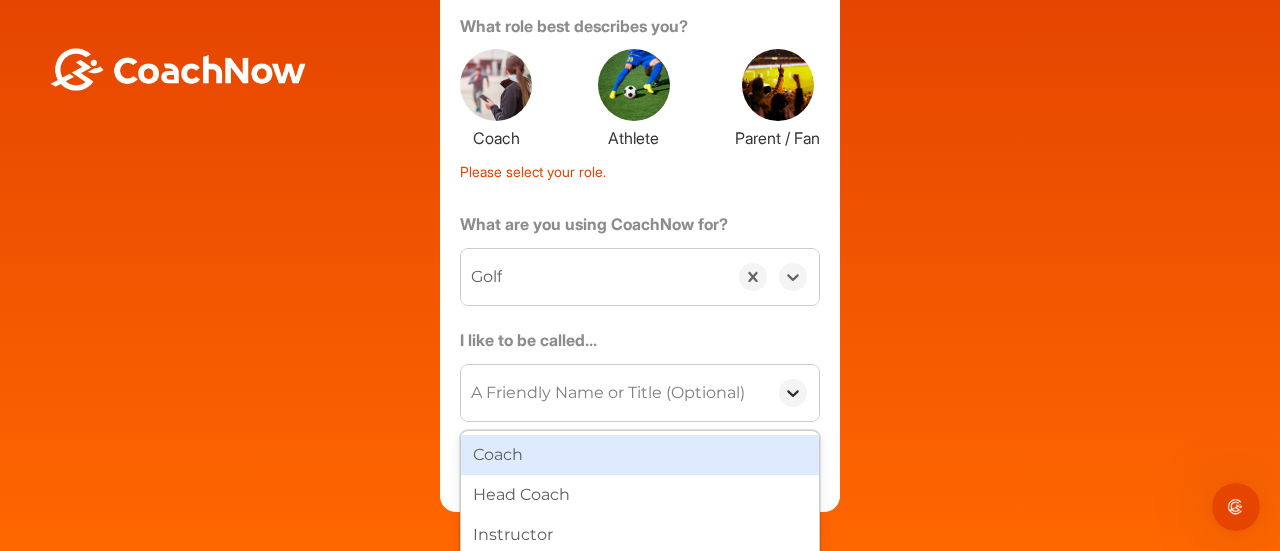 click 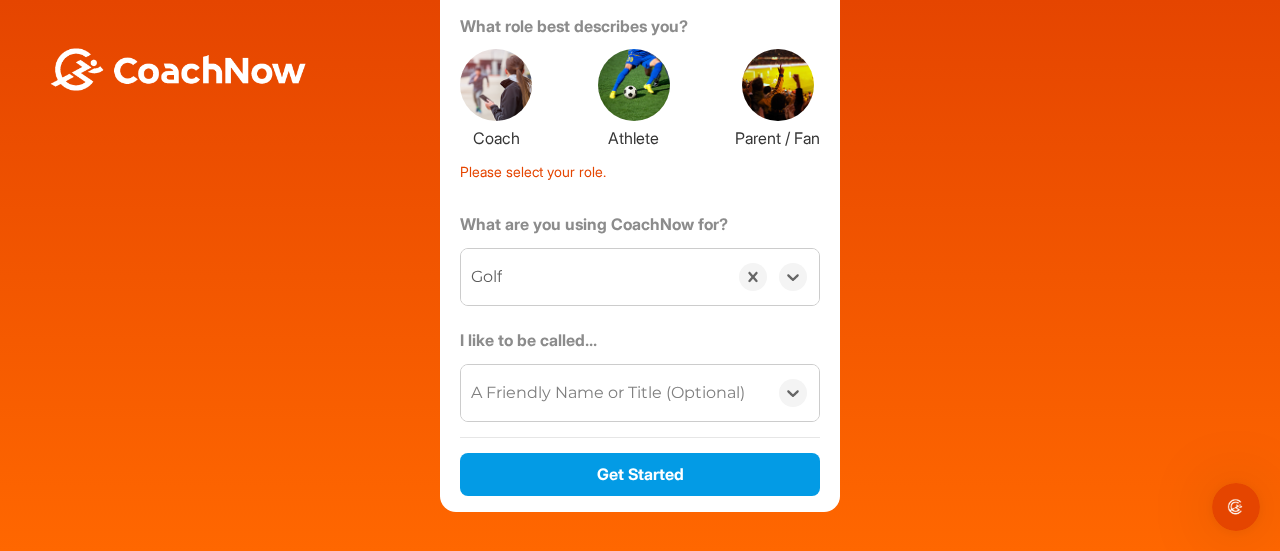 click on "A Friendly Name or Title (Optional)" at bounding box center [608, 393] 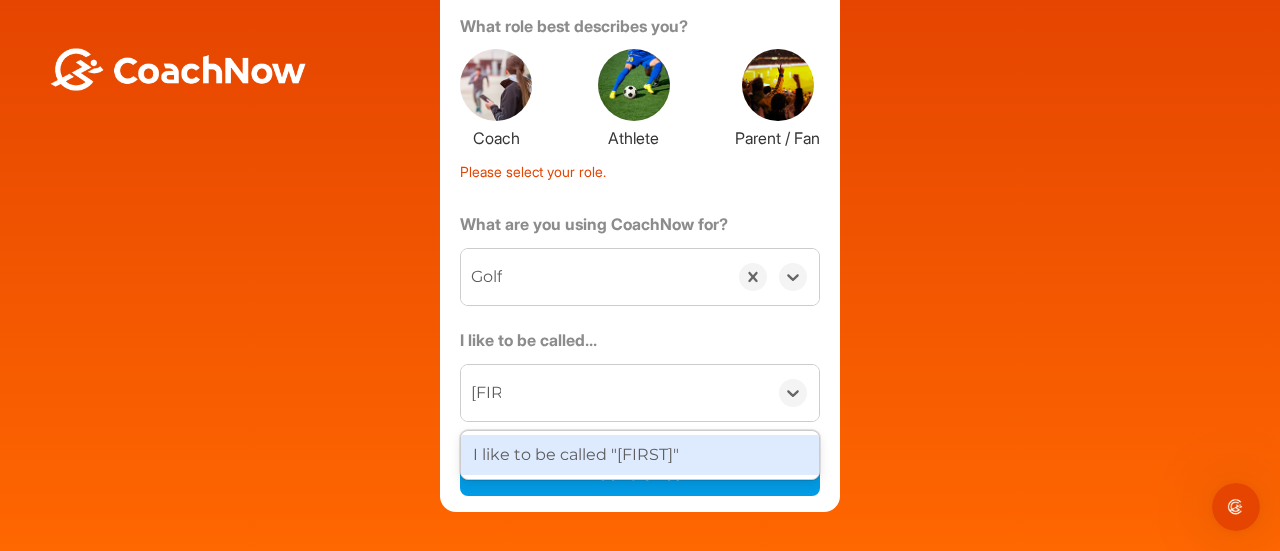 type on "[FIRST]" 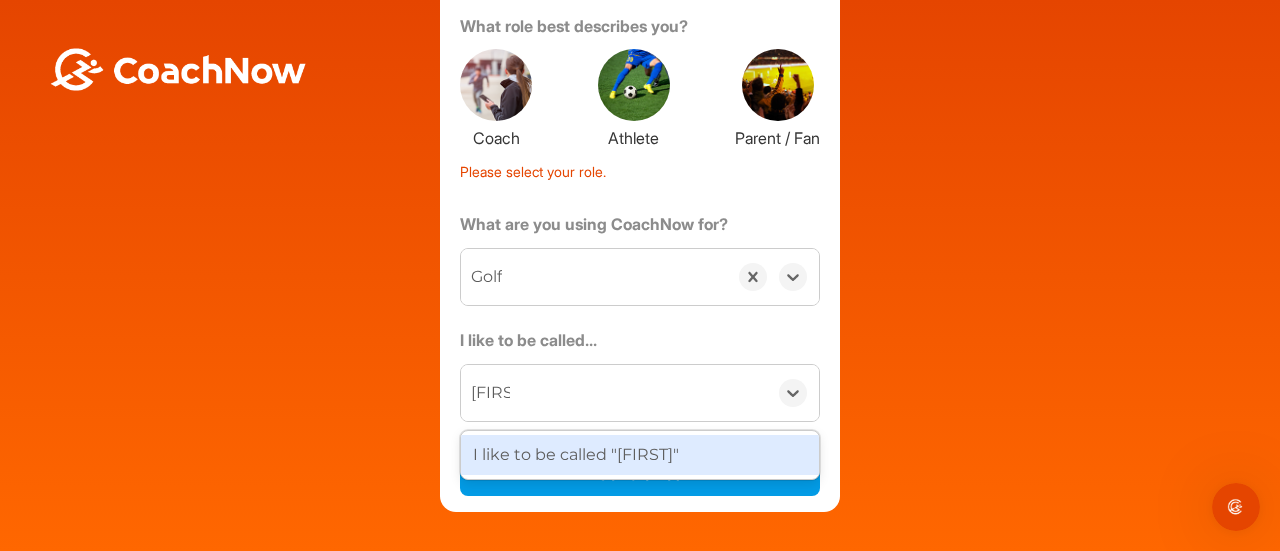 type 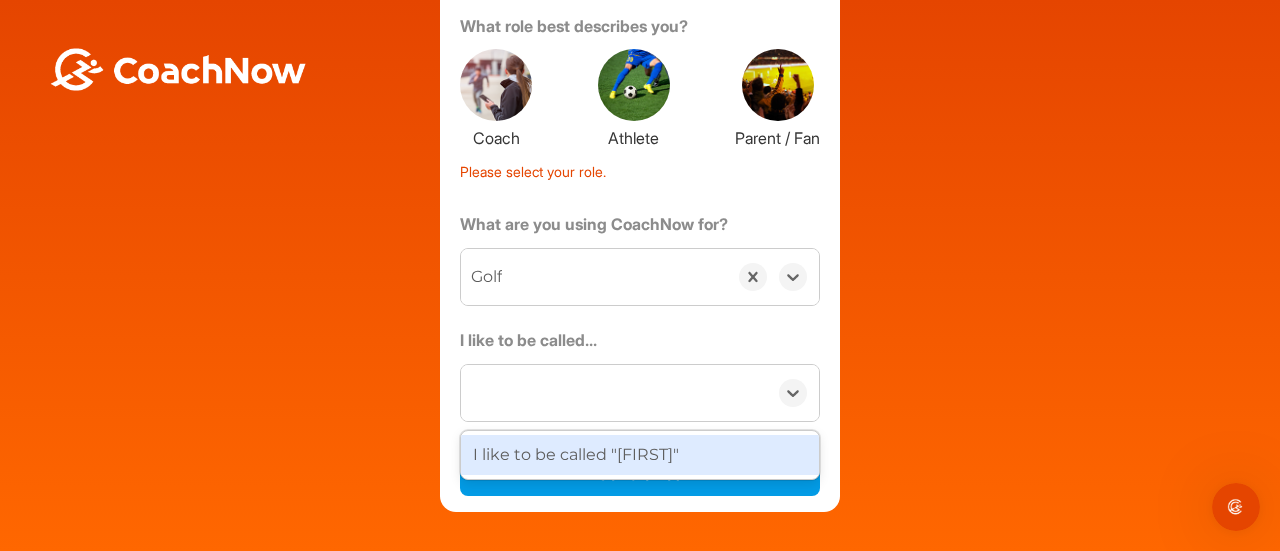 click on "[FIRST]" at bounding box center [614, 393] 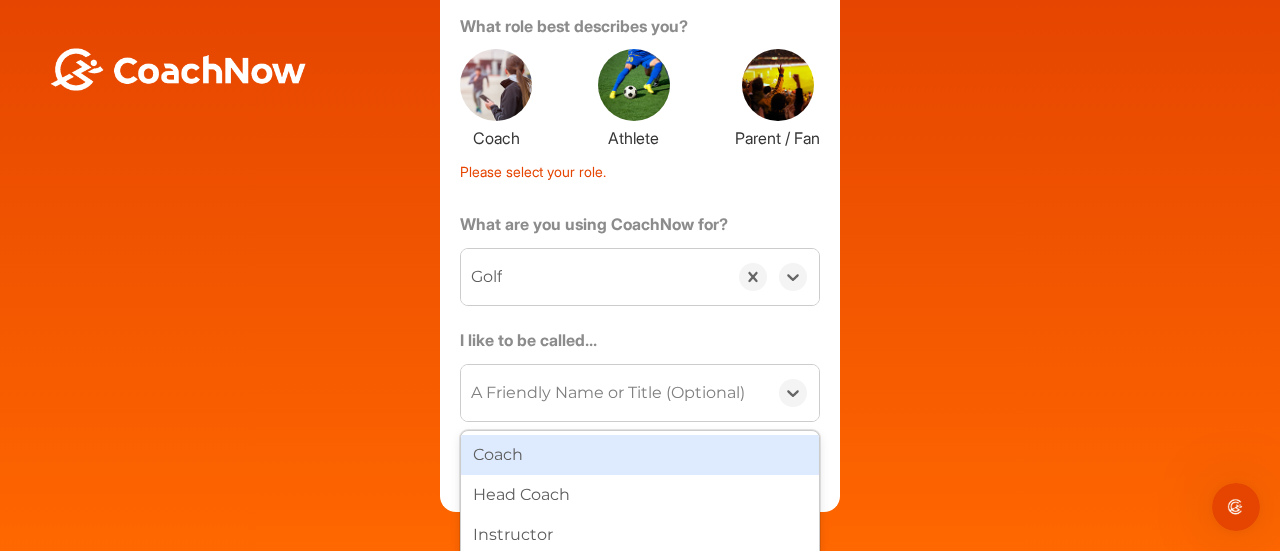 click on "A Friendly Name or Title (Optional)" at bounding box center (608, 393) 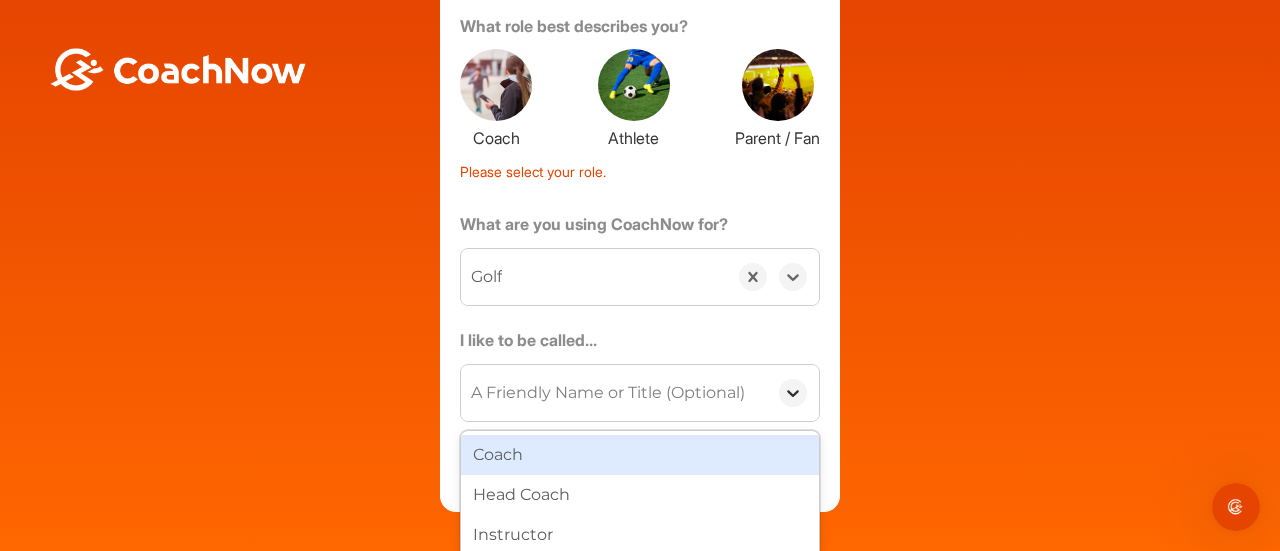 click 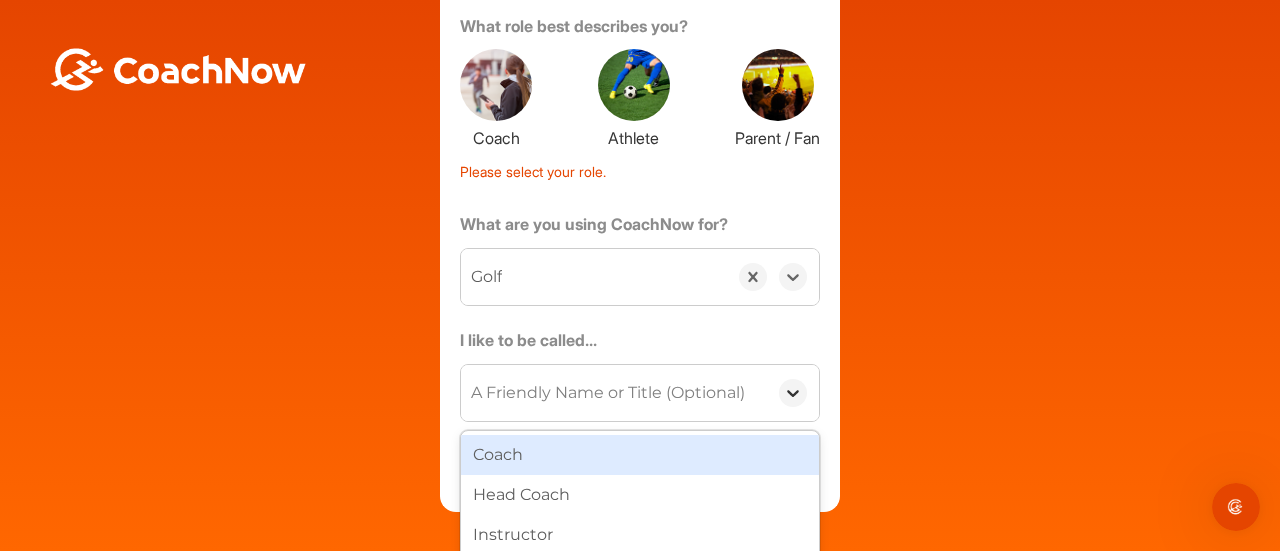 click 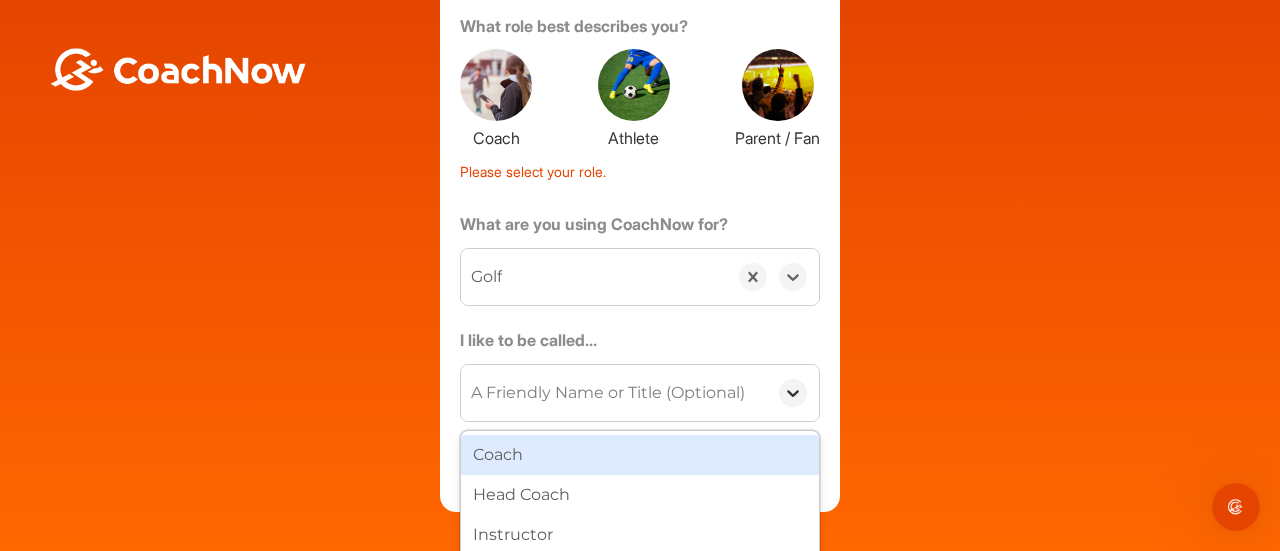 click 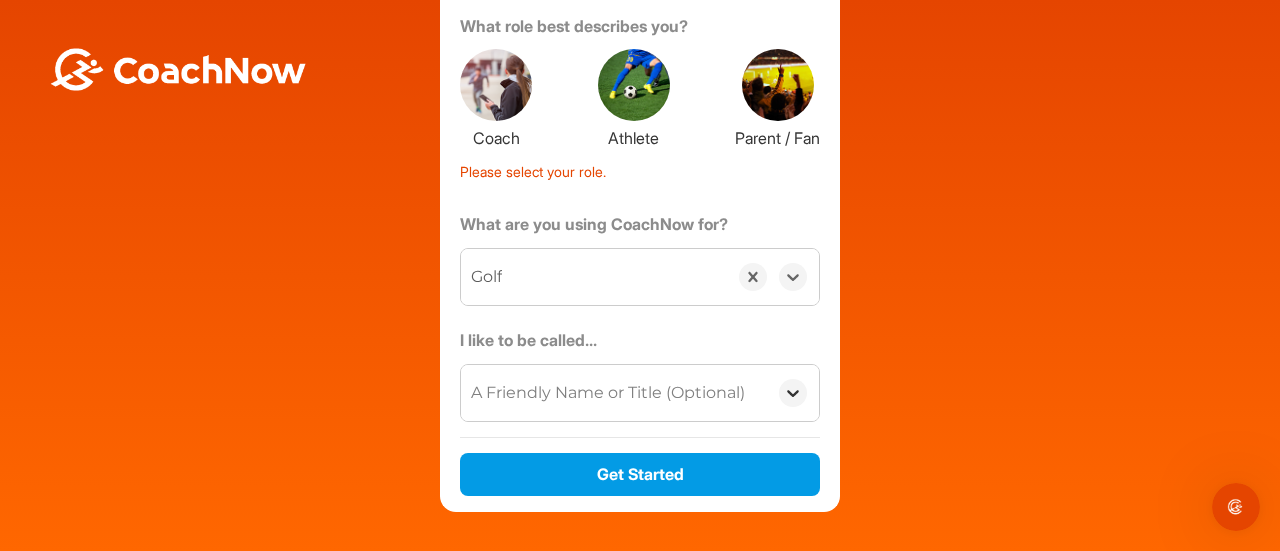 click 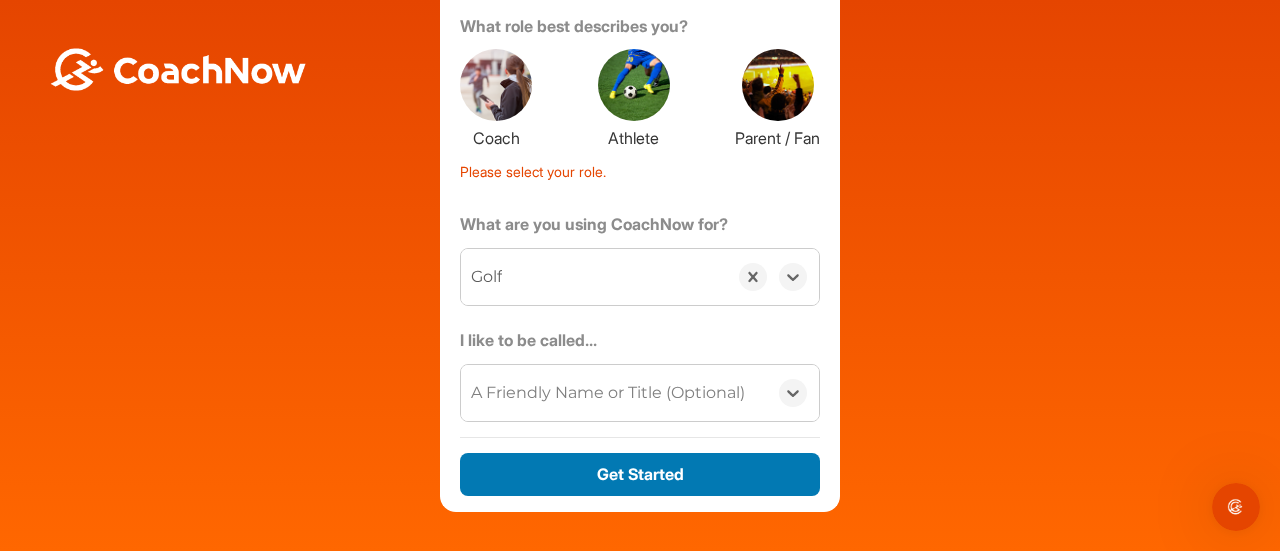 drag, startPoint x: 789, startPoint y: 387, endPoint x: 666, endPoint y: 467, distance: 146.72765 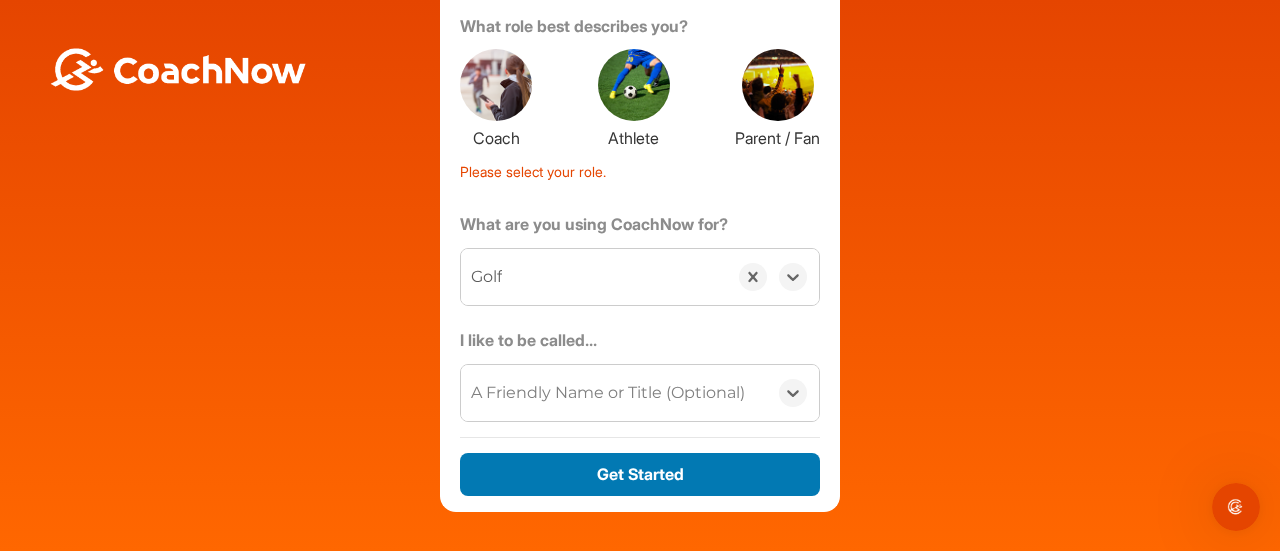 click on "About You Tell us a little bit about yourself so we can customize your experience. What role best describes you? Coach Athlete Parent / Fan Please select your role. What are you using CoachNow for?   option Golf, selected.     0 results available. Select is focused ,type to refine list, press Down to open the menu,  Golf I like to be called...       0 results available. Select is focused ,type to refine list, press Down to open the menu,  A Friendly Name or Title (Optional) Get Started" at bounding box center [640, 195] 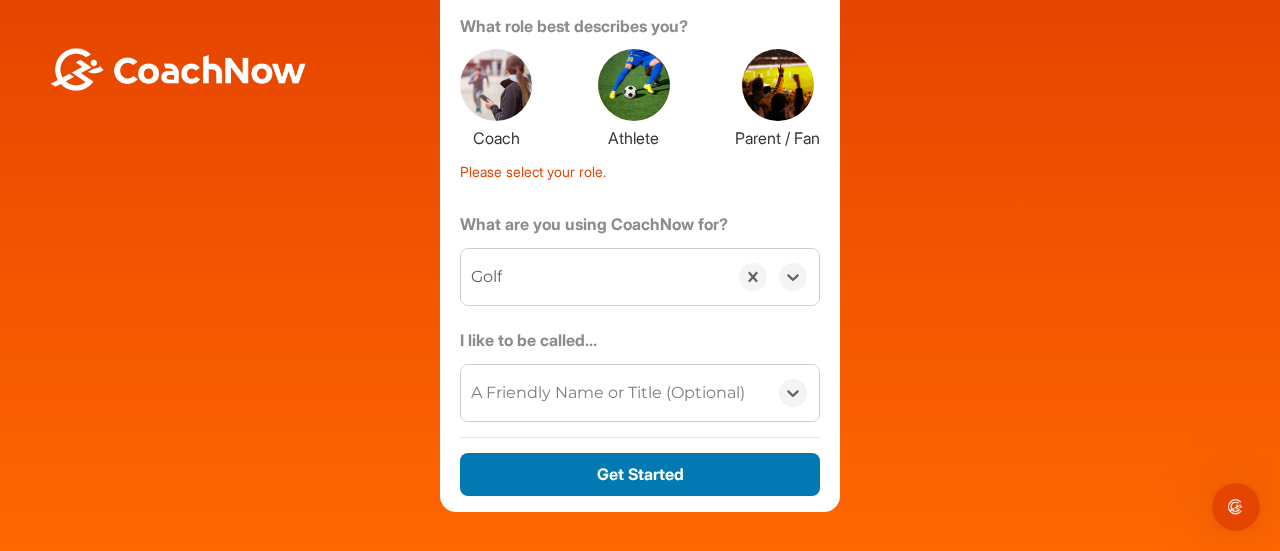 click on "Get Started" at bounding box center [640, 474] 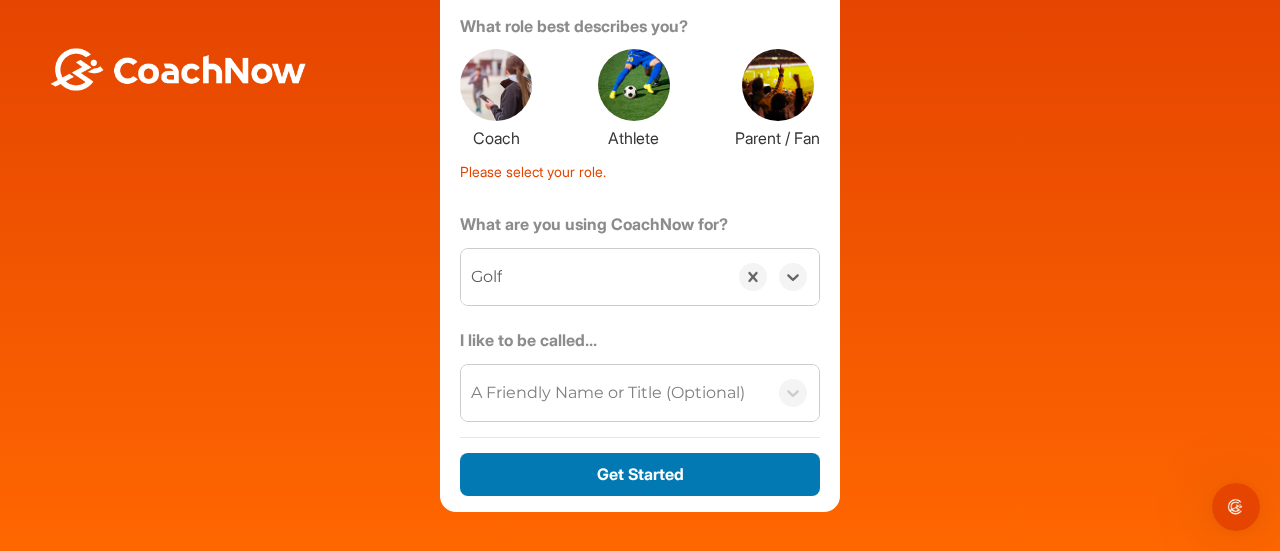 click on "Get Started" at bounding box center [640, 474] 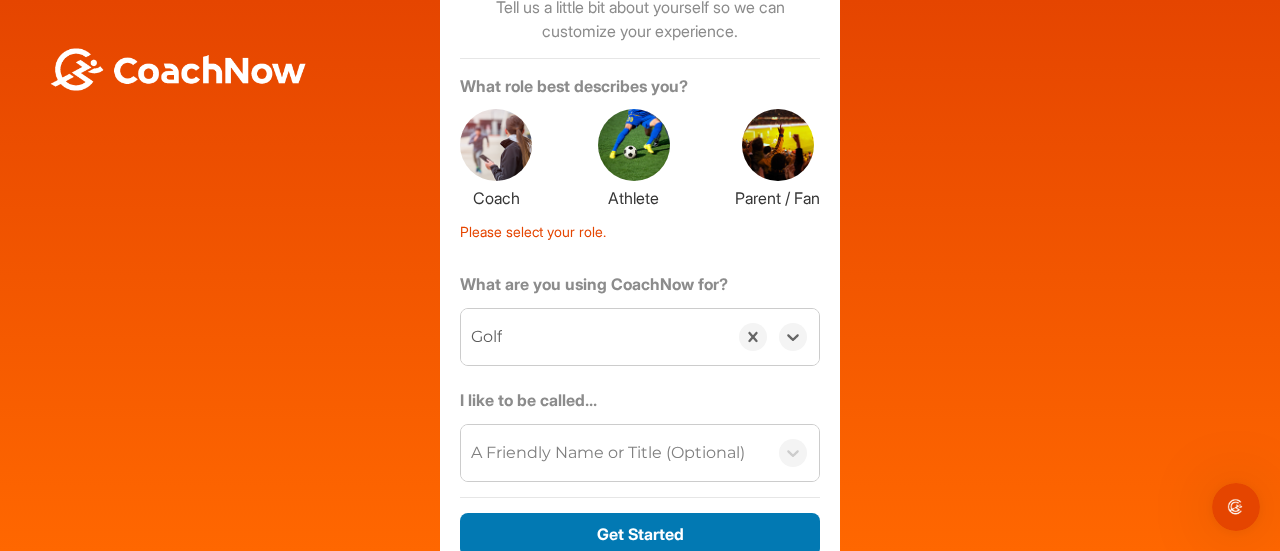 scroll, scrollTop: 234, scrollLeft: 0, axis: vertical 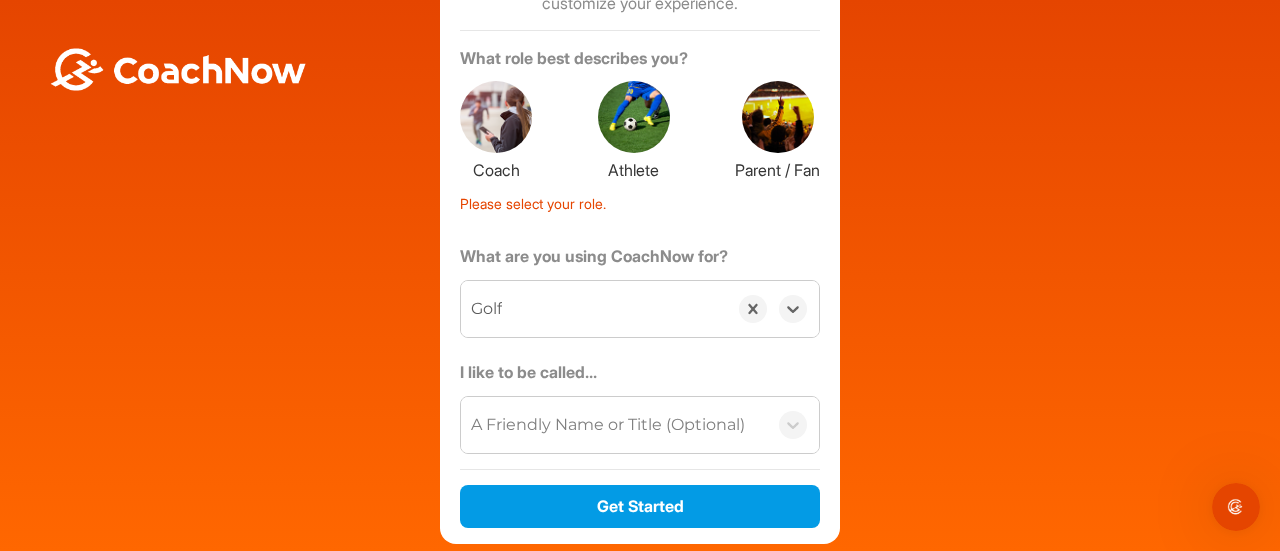 click at bounding box center [634, 117] 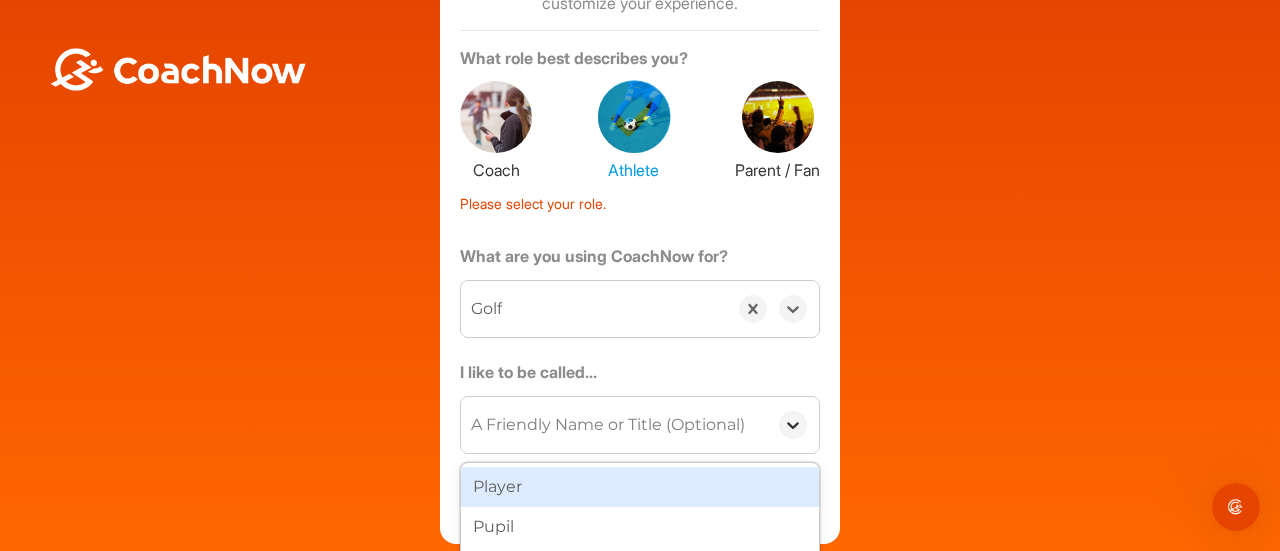 click 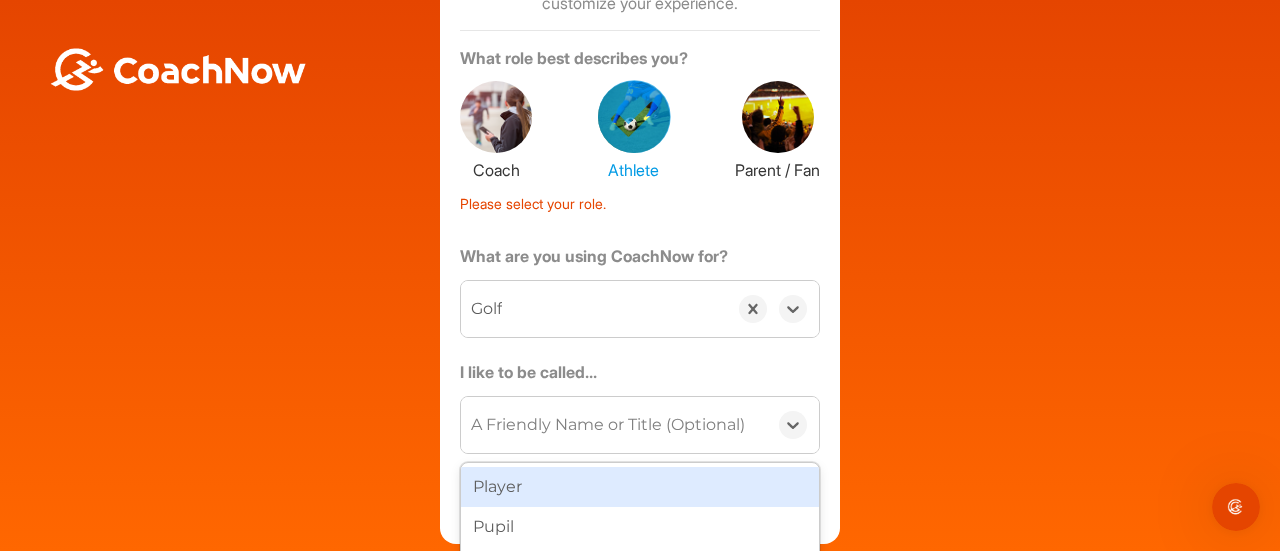 click on "Player" at bounding box center (640, 487) 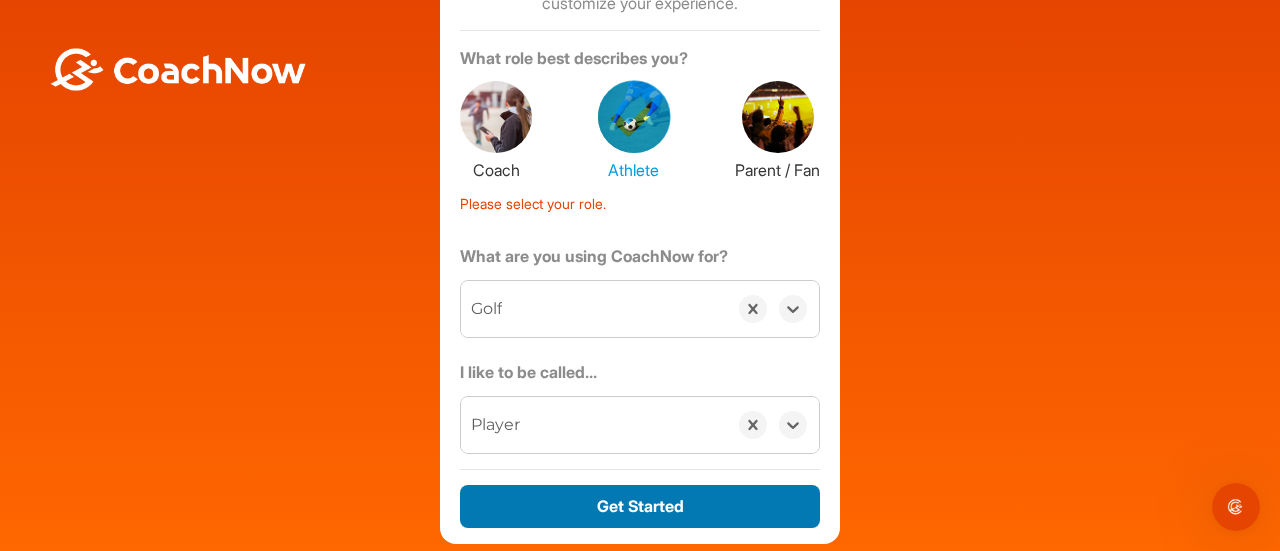 click on "Get Started" at bounding box center [640, 506] 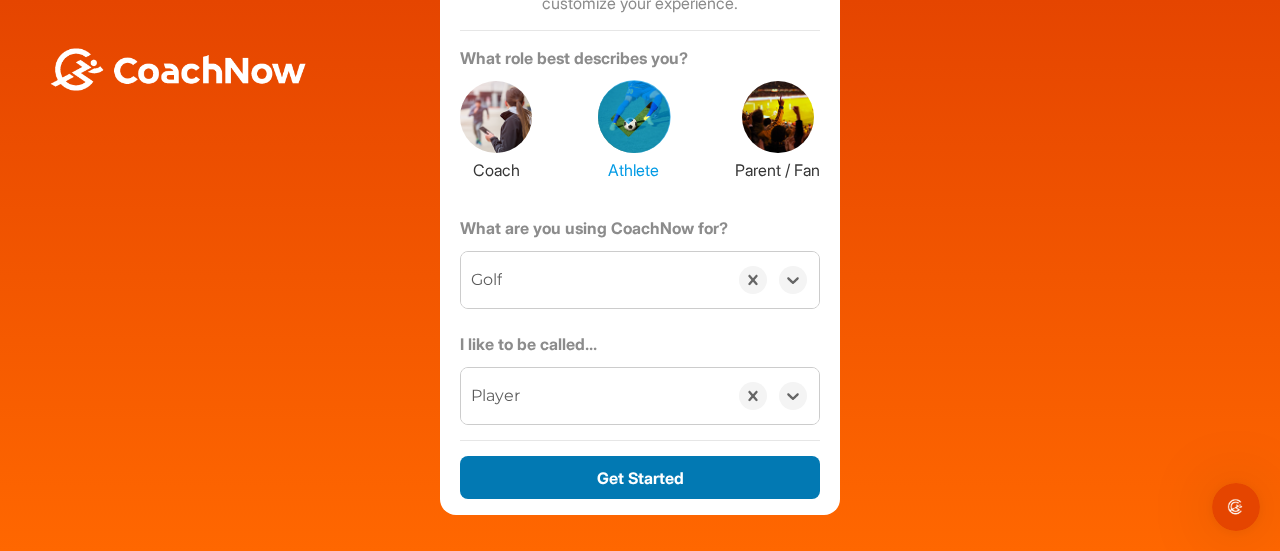 click on "Get Started" at bounding box center (640, 472) 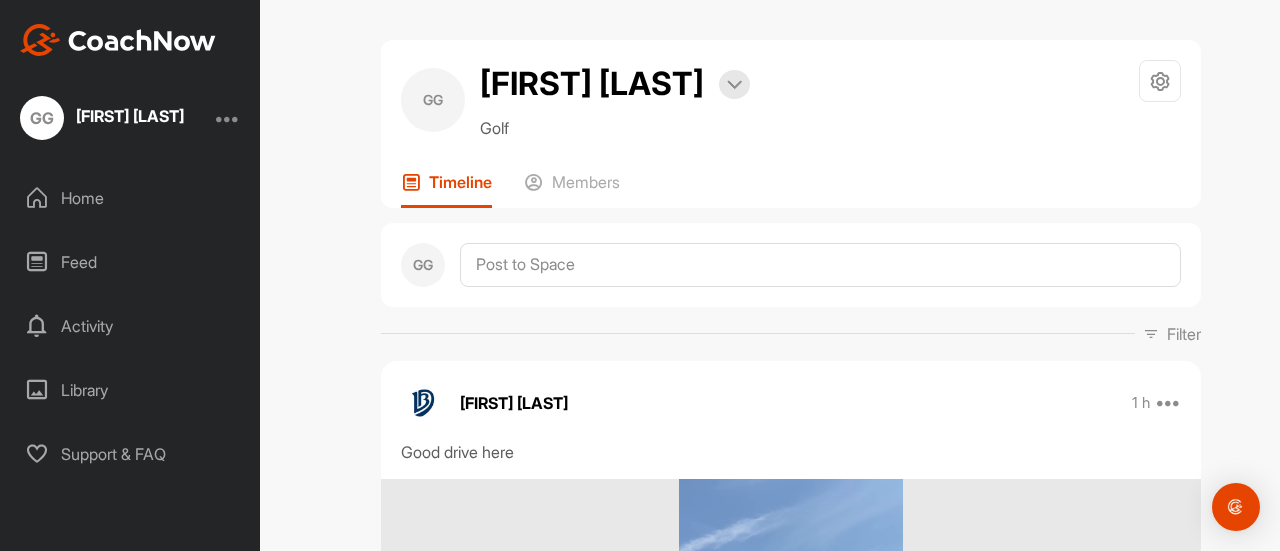 scroll, scrollTop: 0, scrollLeft: 0, axis: both 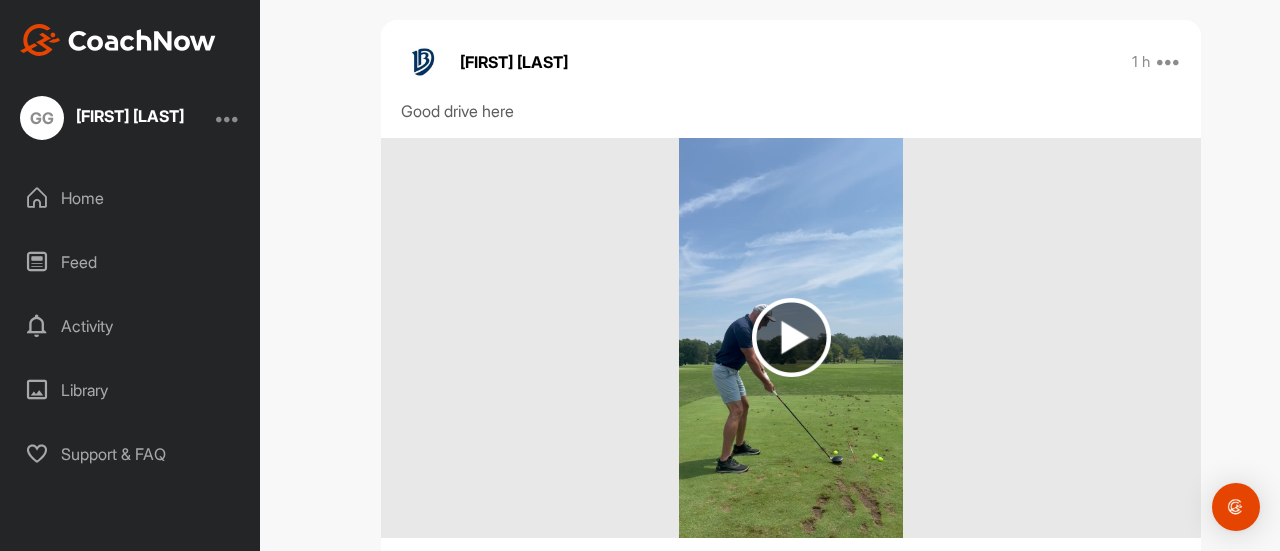 click at bounding box center [791, 337] 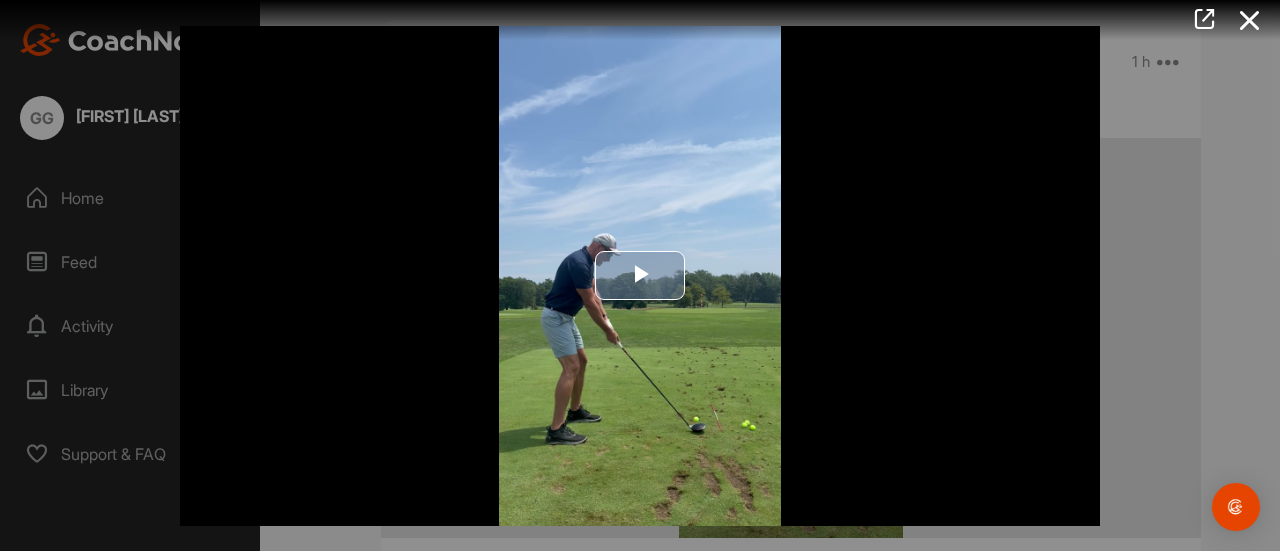click at bounding box center [640, 276] 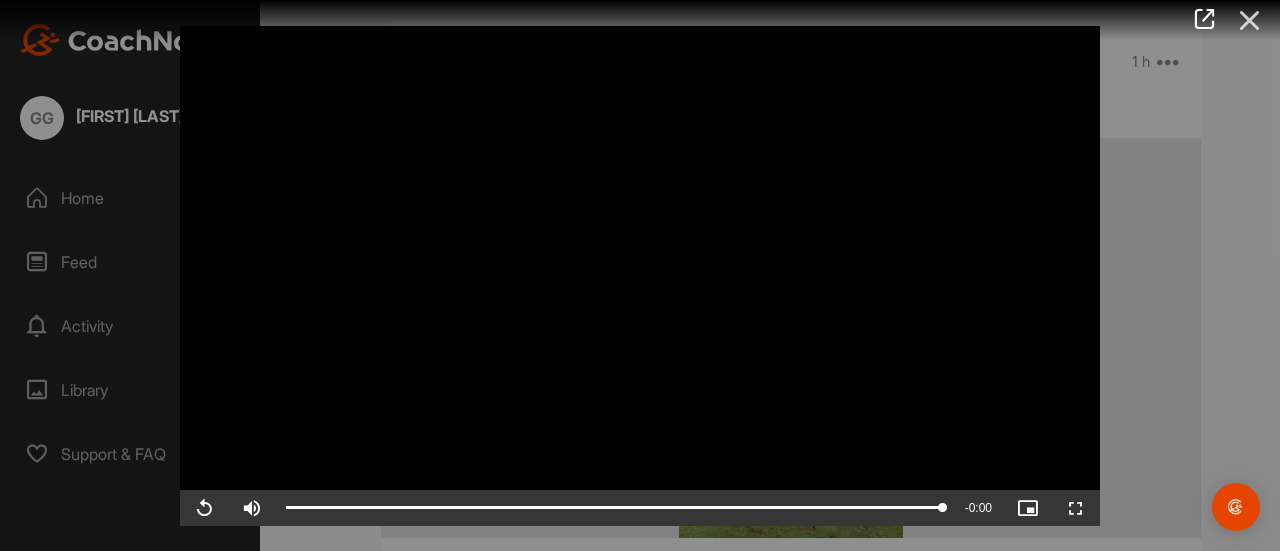 click at bounding box center (1250, 20) 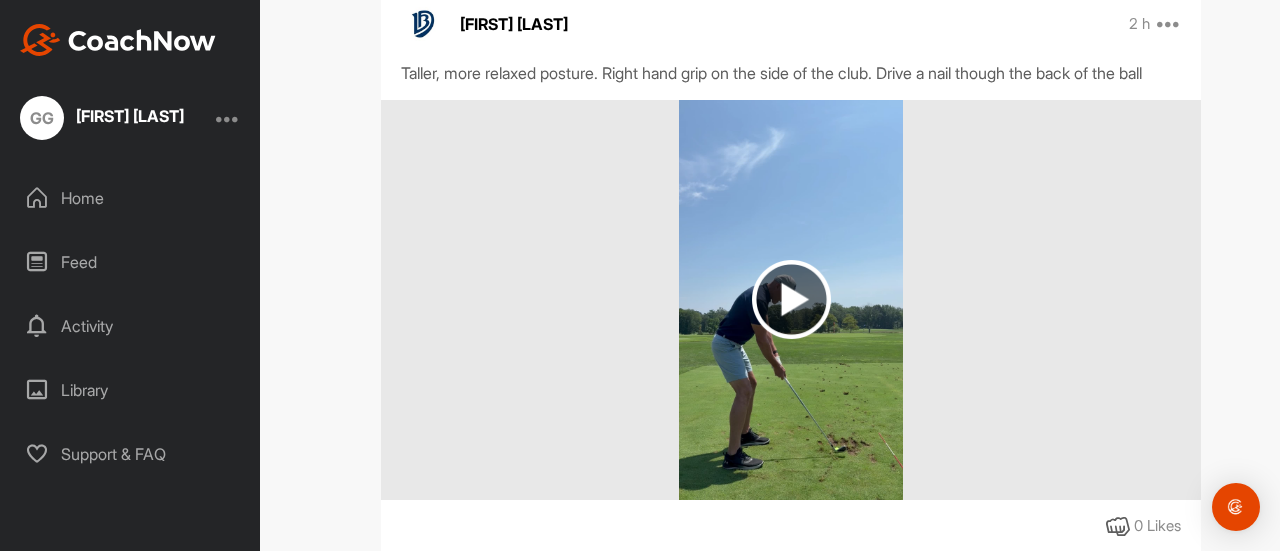 scroll, scrollTop: 1035, scrollLeft: 0, axis: vertical 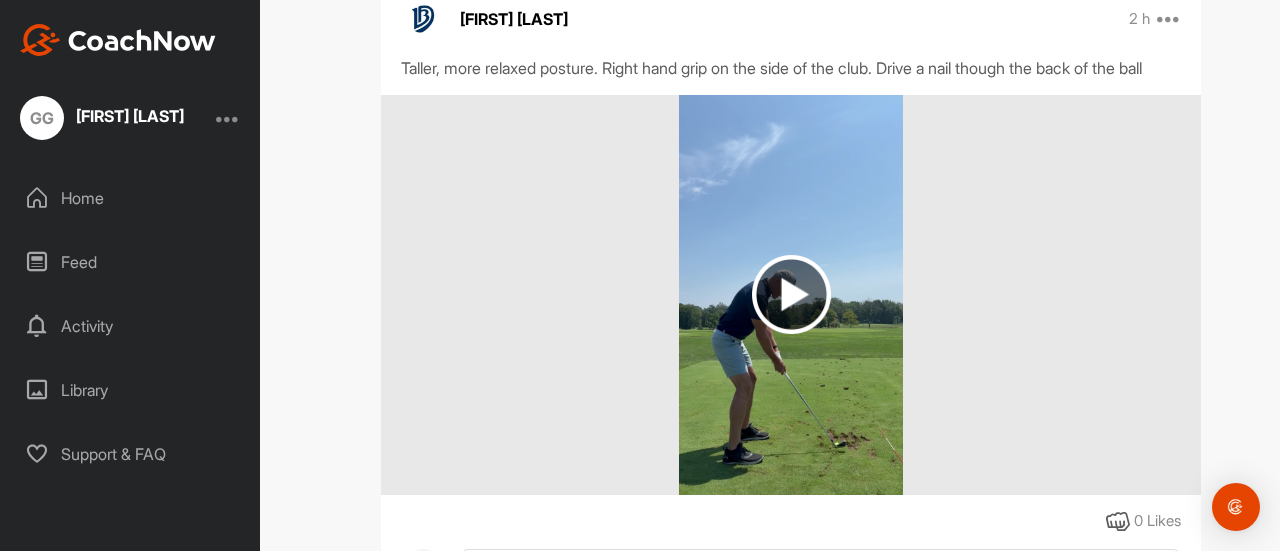 click at bounding box center [791, 294] 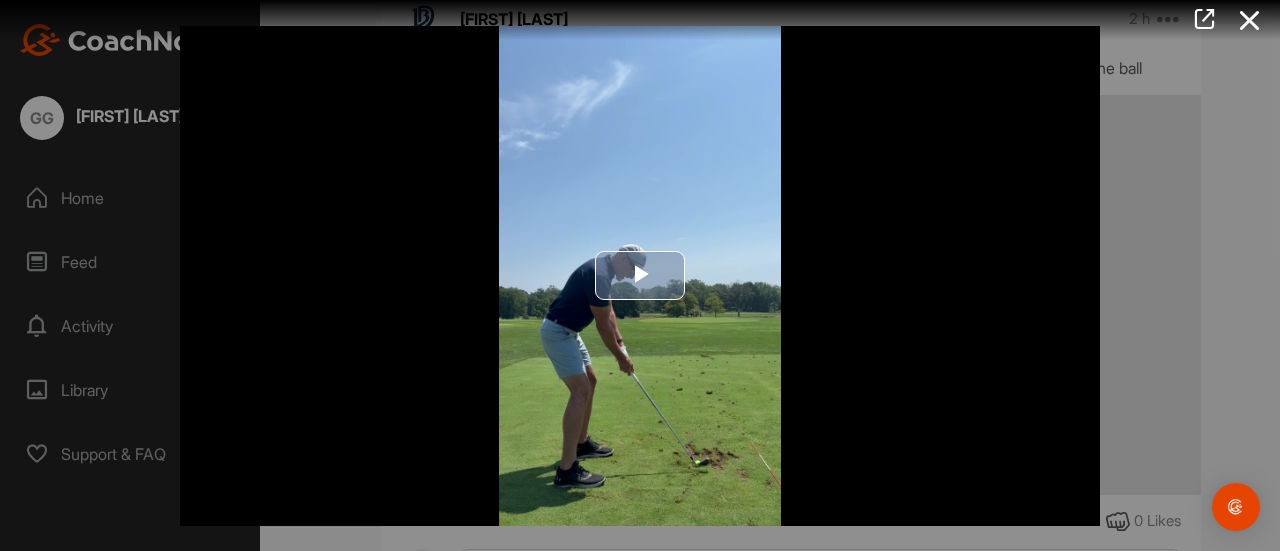 click at bounding box center [640, 276] 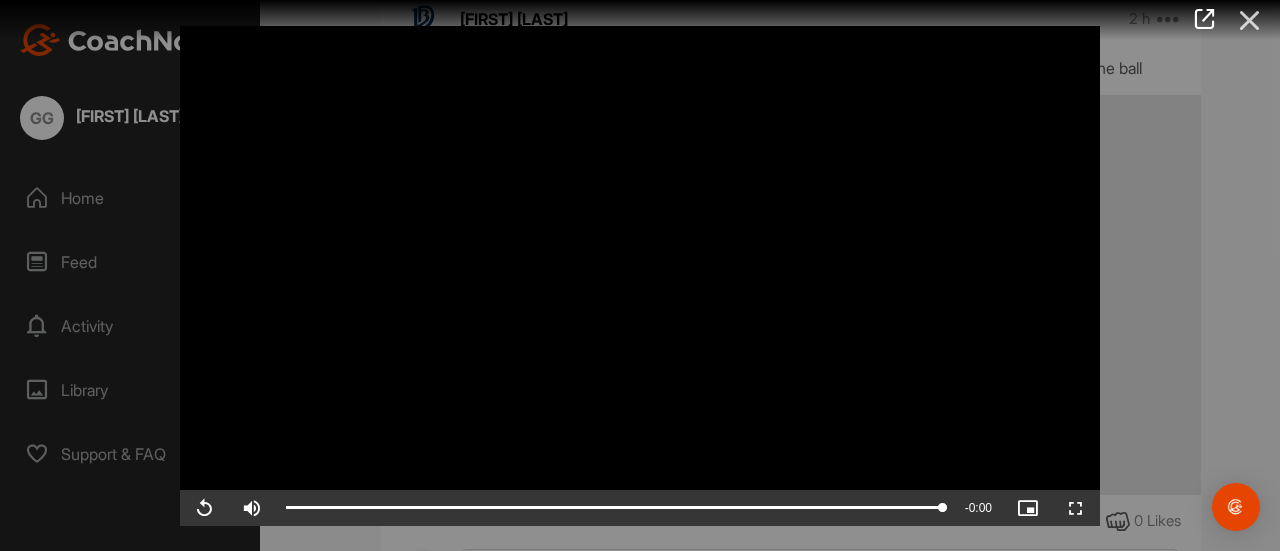 click at bounding box center [1250, 20] 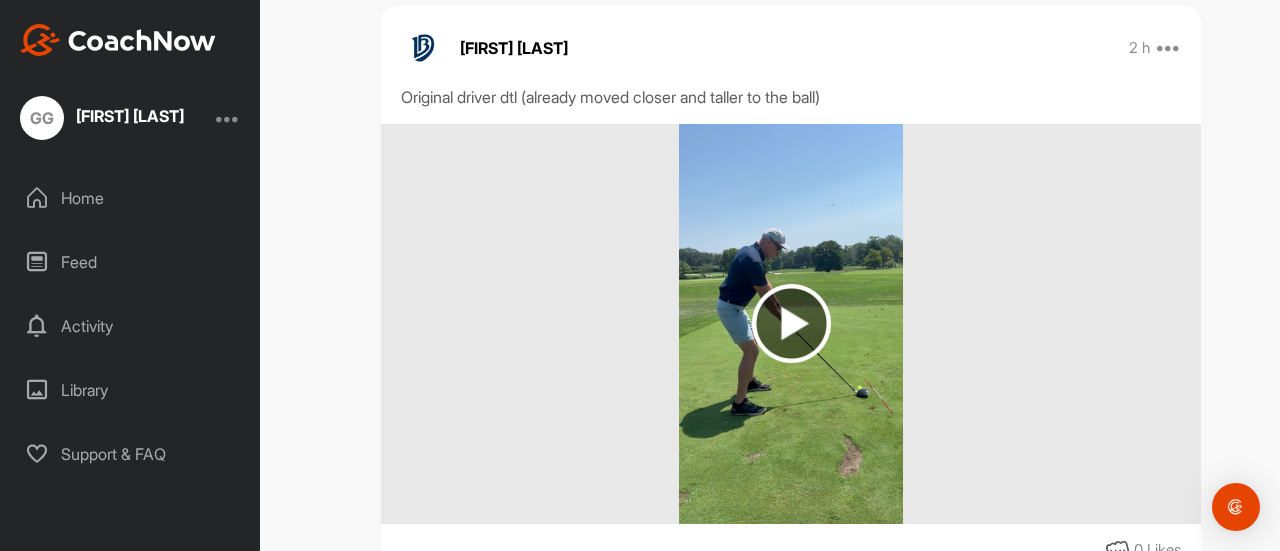 scroll, scrollTop: 1672, scrollLeft: 0, axis: vertical 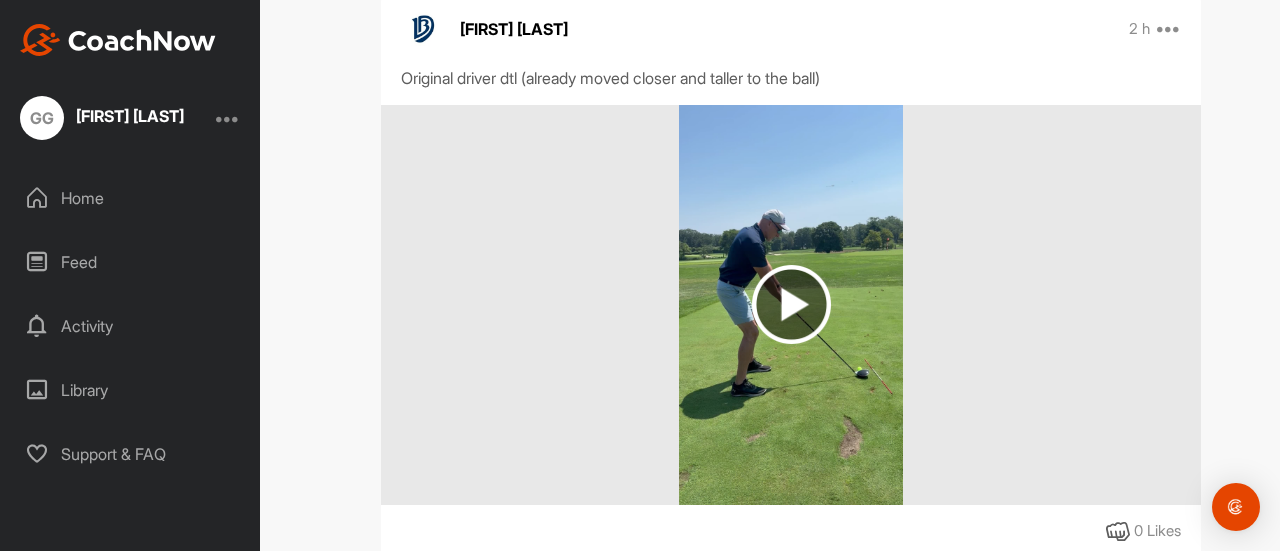 click at bounding box center [791, 304] 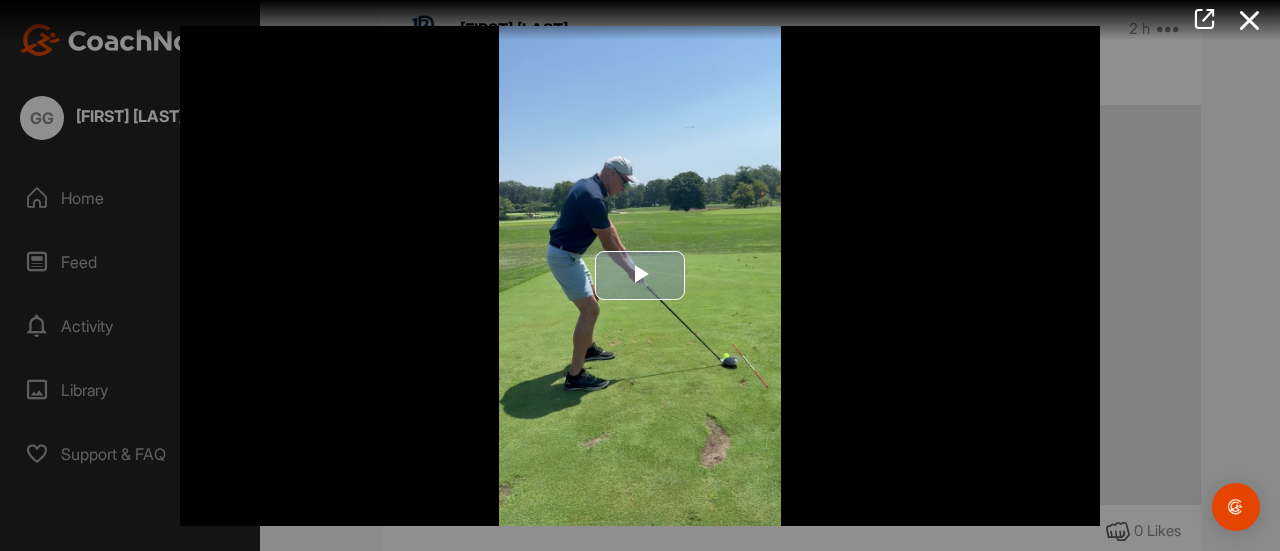 click at bounding box center (640, 276) 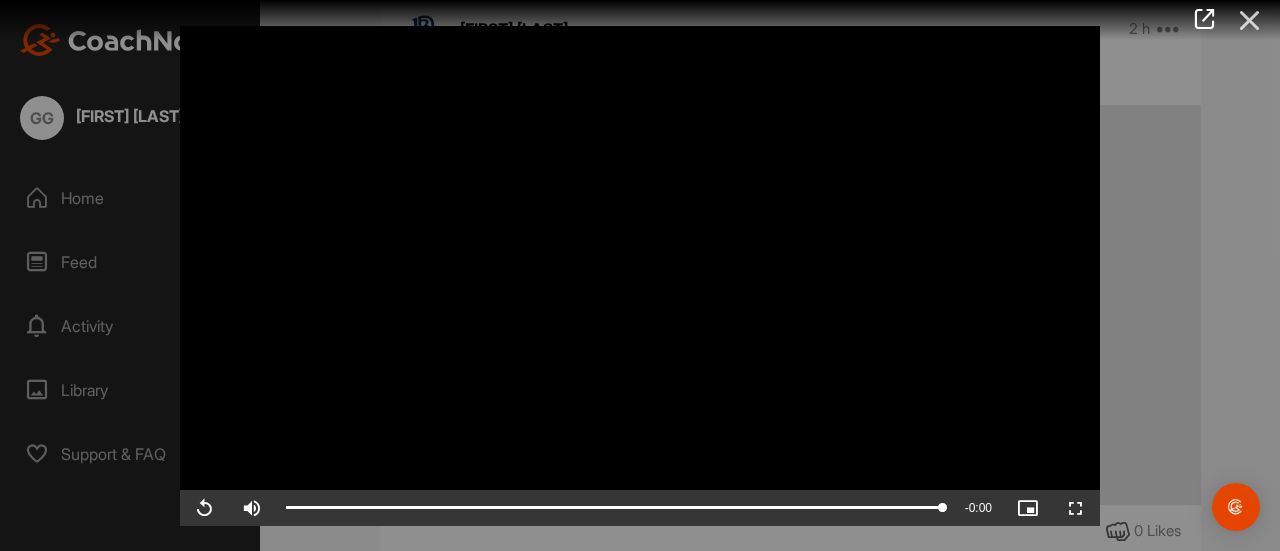 click at bounding box center (1250, 20) 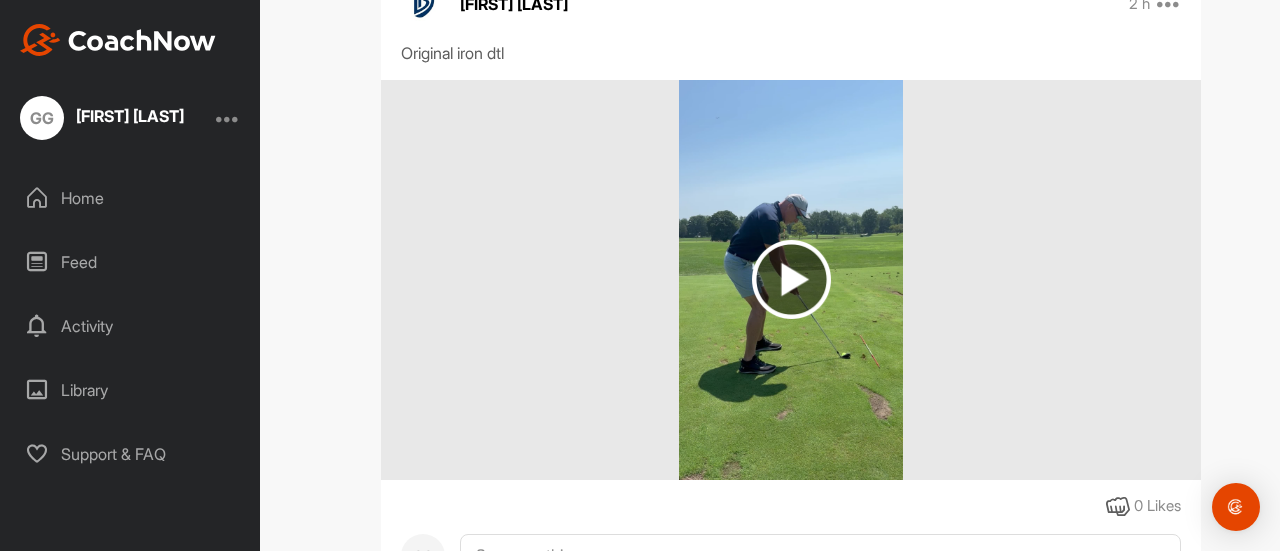 scroll, scrollTop: 2304, scrollLeft: 0, axis: vertical 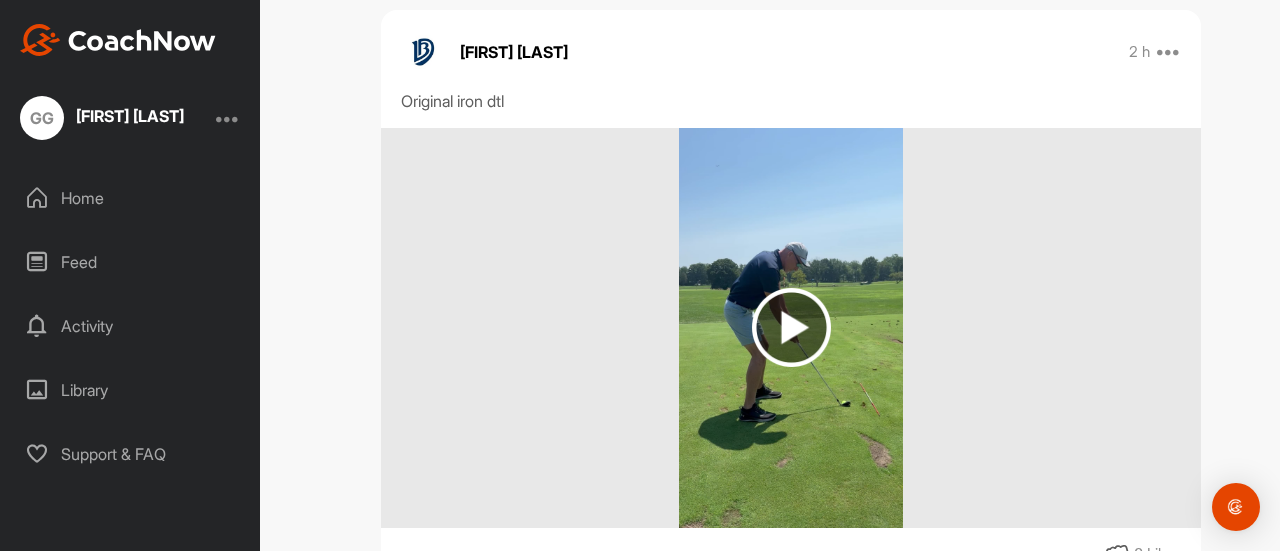 click at bounding box center [791, 327] 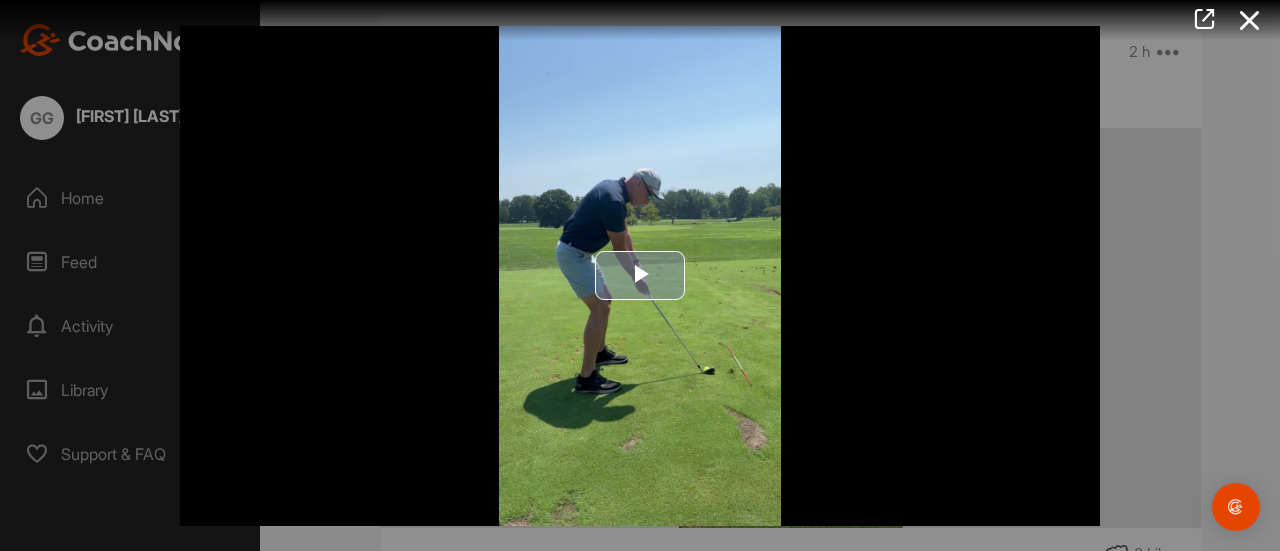 click at bounding box center (640, 276) 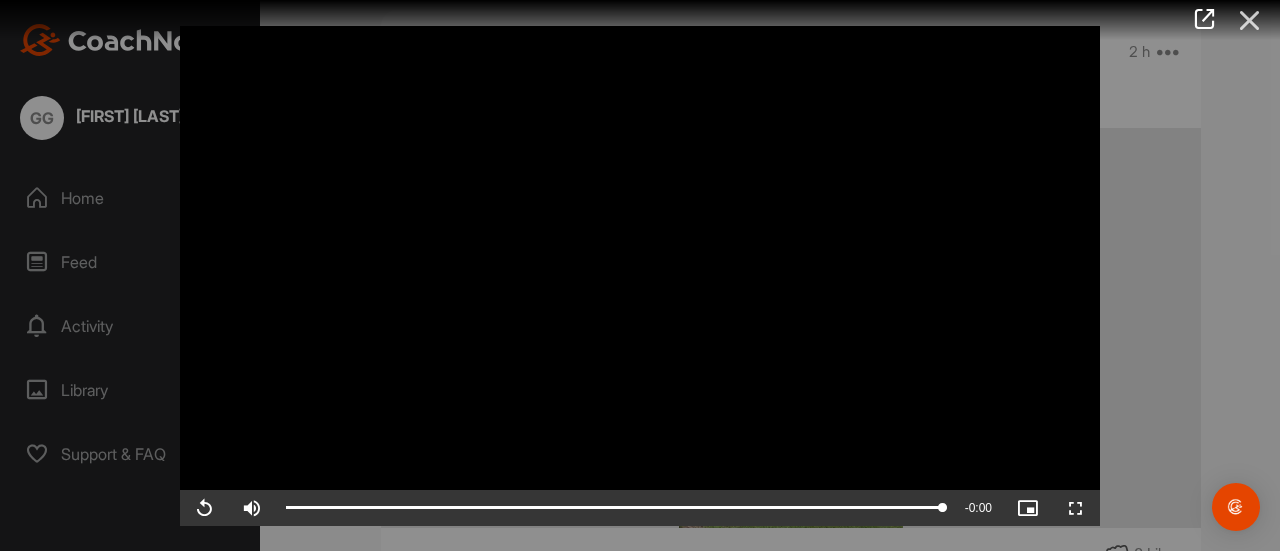 click at bounding box center (1250, 20) 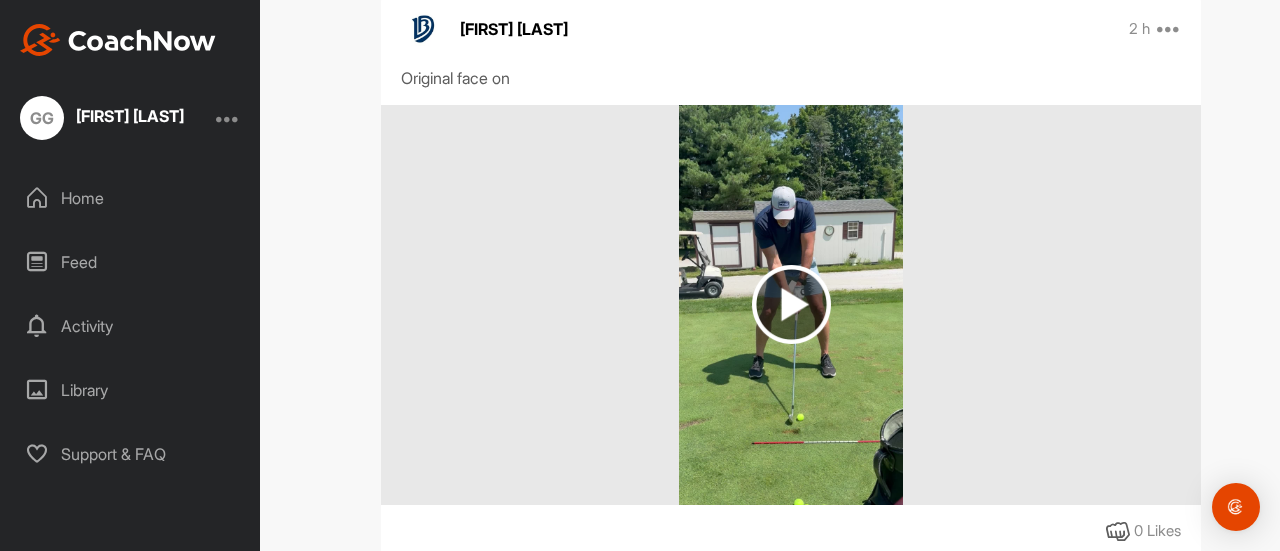 scroll, scrollTop: 2945, scrollLeft: 0, axis: vertical 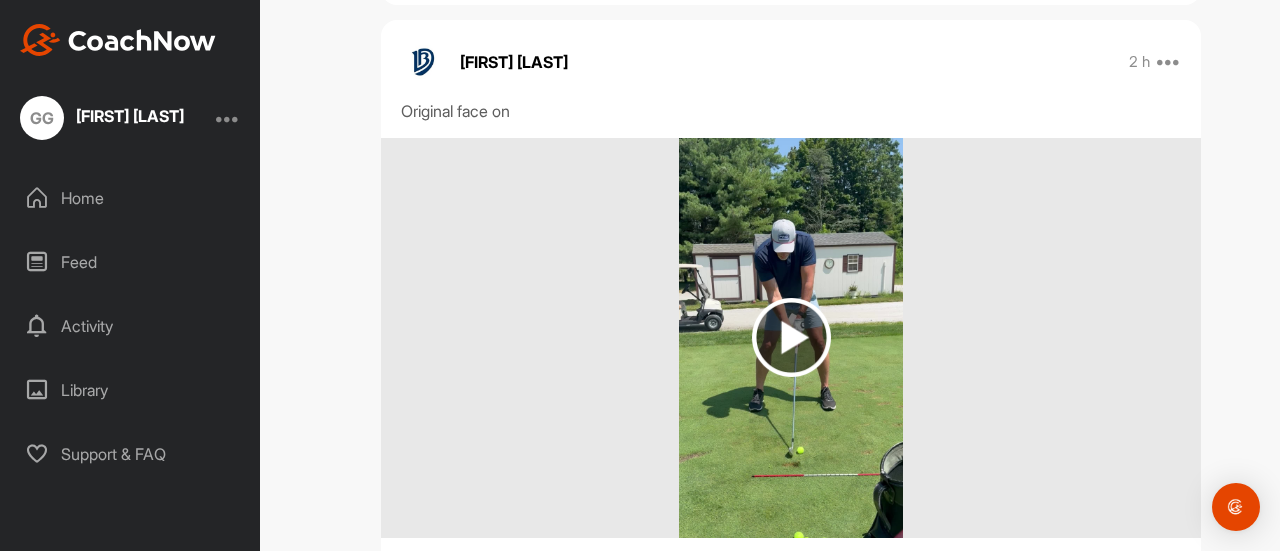 click at bounding box center [791, 337] 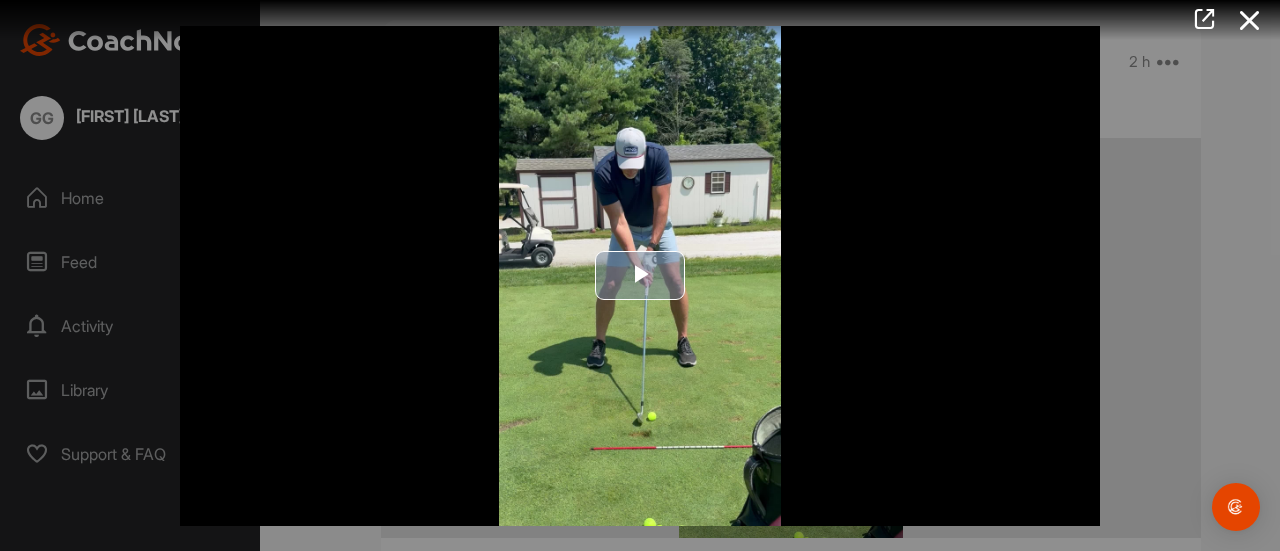 click at bounding box center [640, 276] 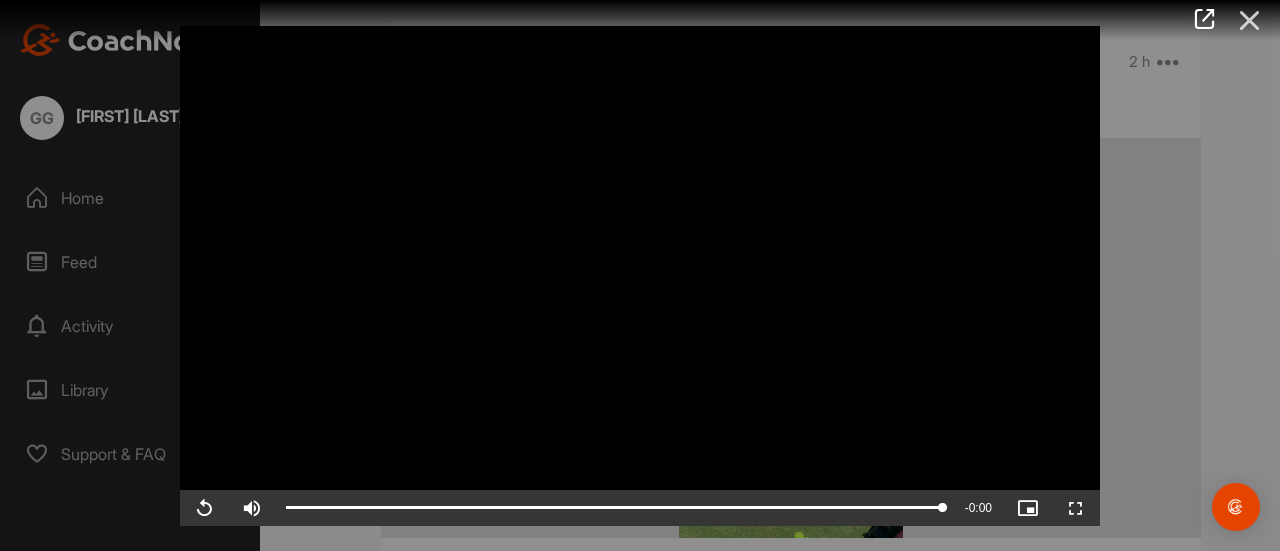 click at bounding box center [1250, 20] 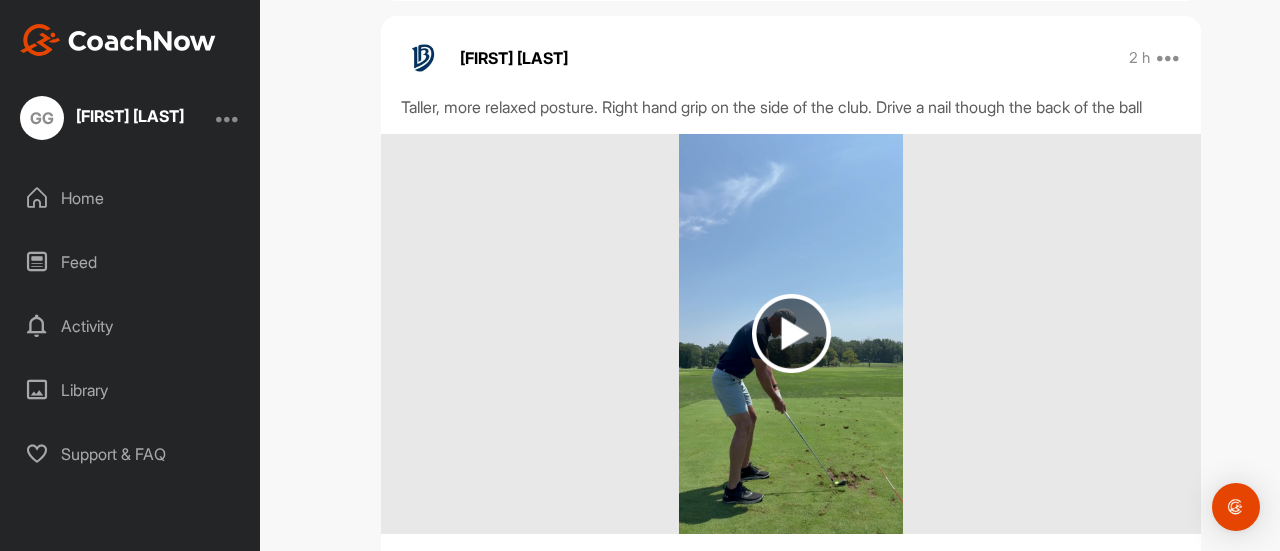 scroll, scrollTop: 987, scrollLeft: 0, axis: vertical 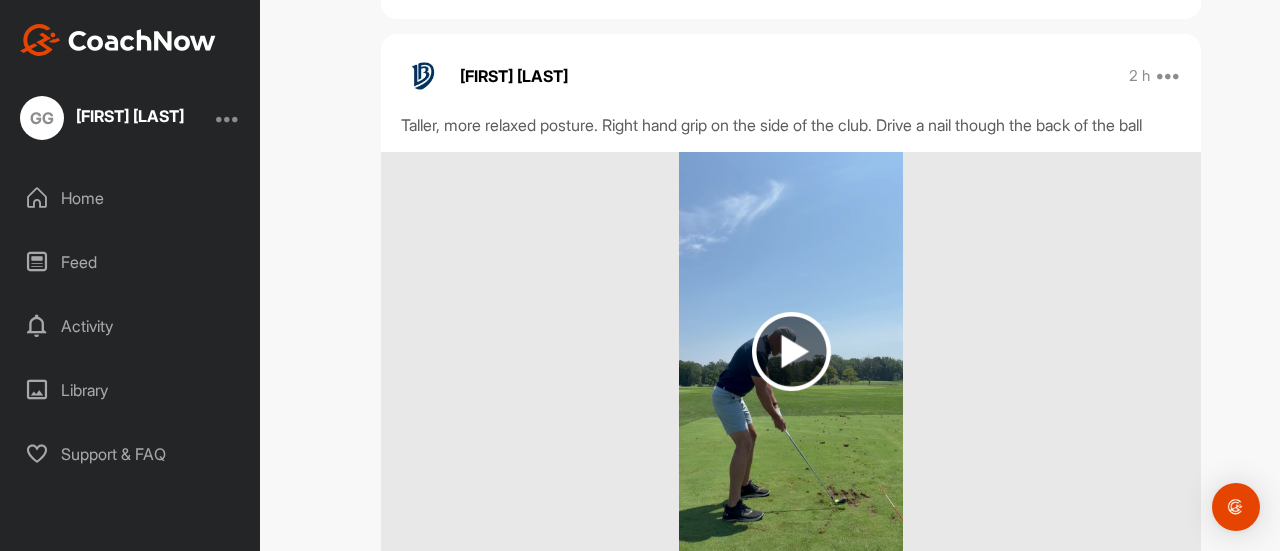 click at bounding box center [791, 351] 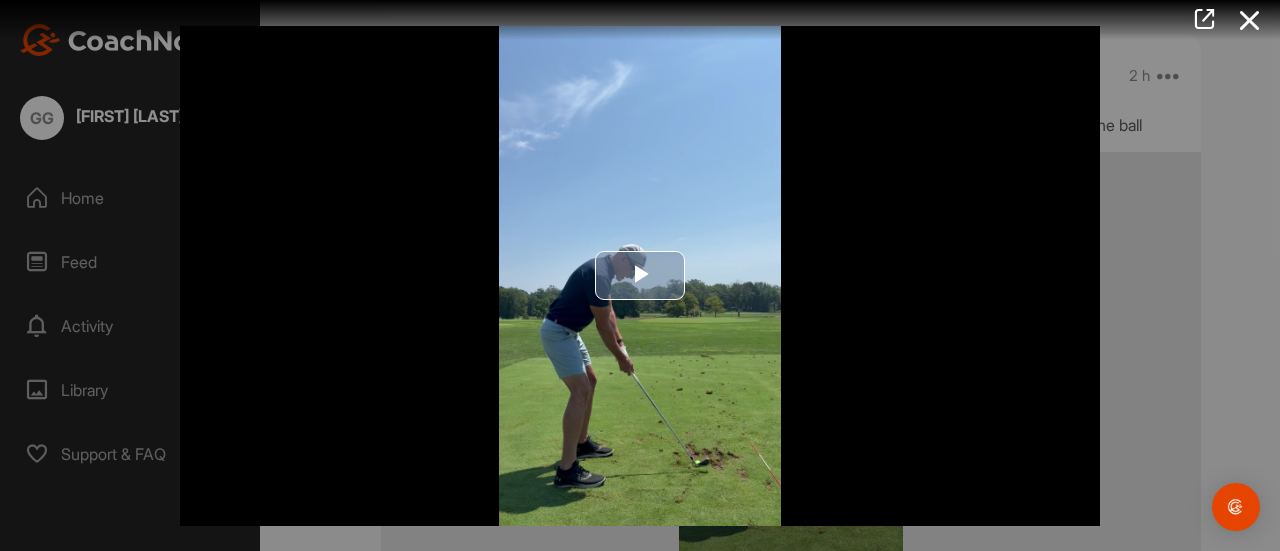 click at bounding box center [640, 276] 